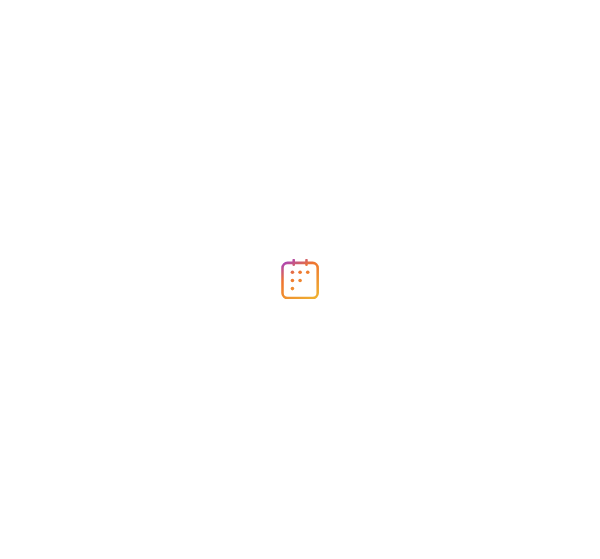 scroll, scrollTop: 0, scrollLeft: 0, axis: both 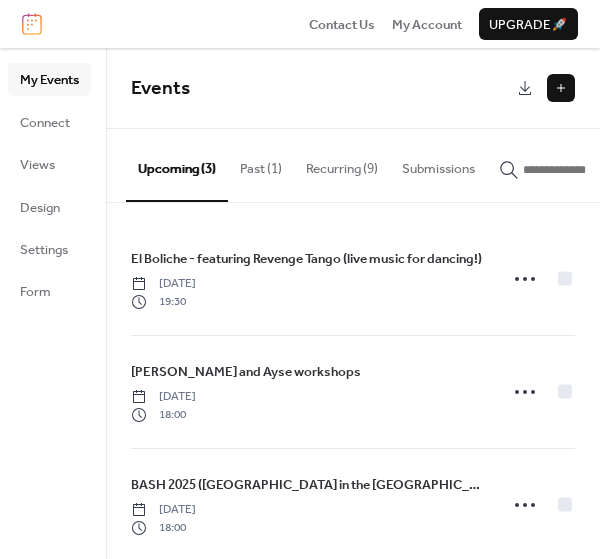 click on "Recurring (9)" at bounding box center [342, 164] 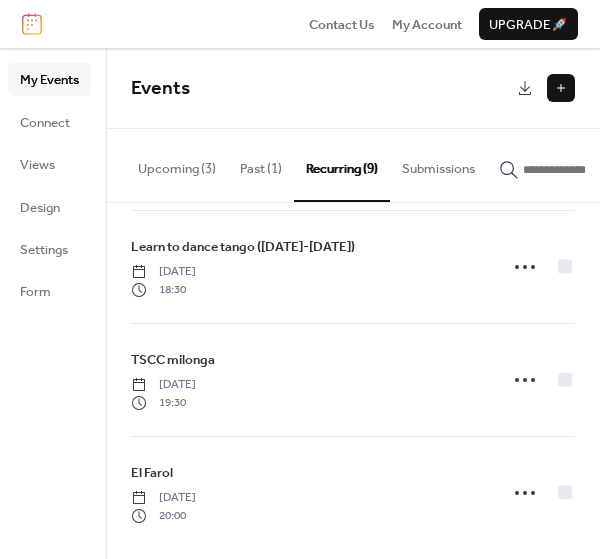 scroll, scrollTop: 702, scrollLeft: 0, axis: vertical 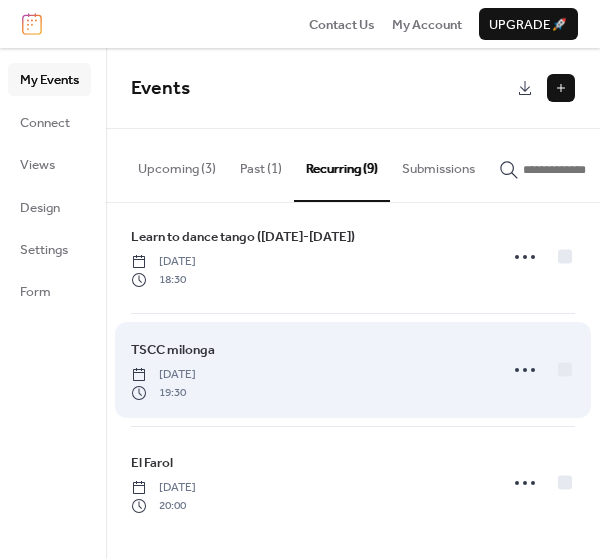 click on "TSCC milonga" at bounding box center [173, 350] 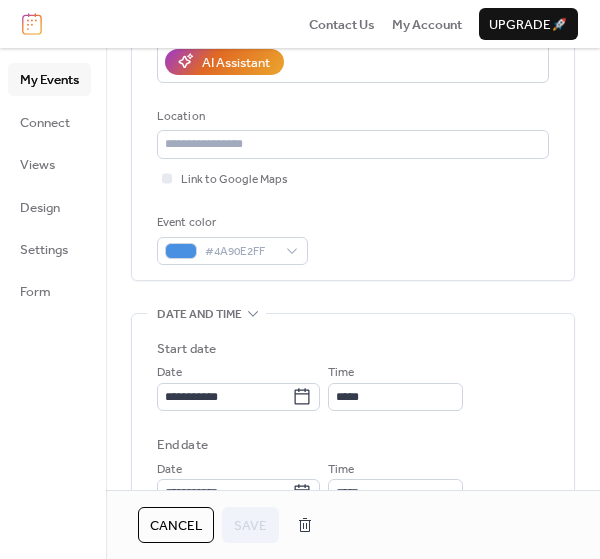 scroll, scrollTop: 368, scrollLeft: 0, axis: vertical 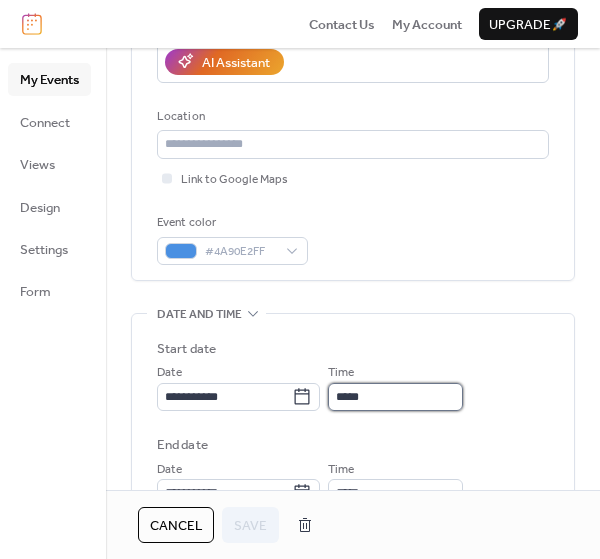 click on "*****" at bounding box center [395, 397] 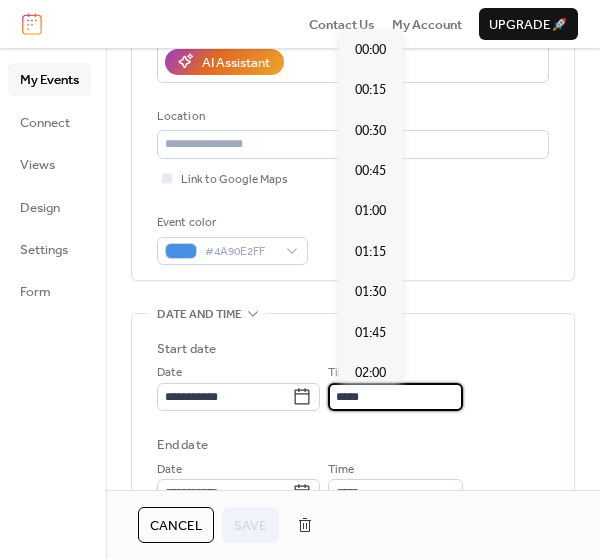 scroll, scrollTop: 3128, scrollLeft: 0, axis: vertical 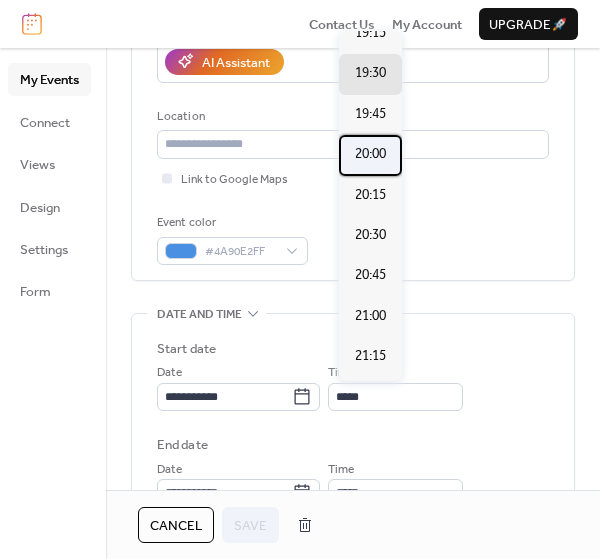 click on "20:00" at bounding box center [370, 154] 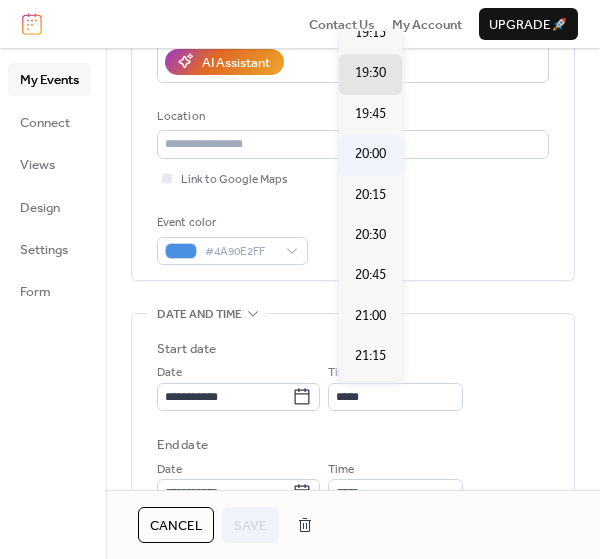 type on "*****" 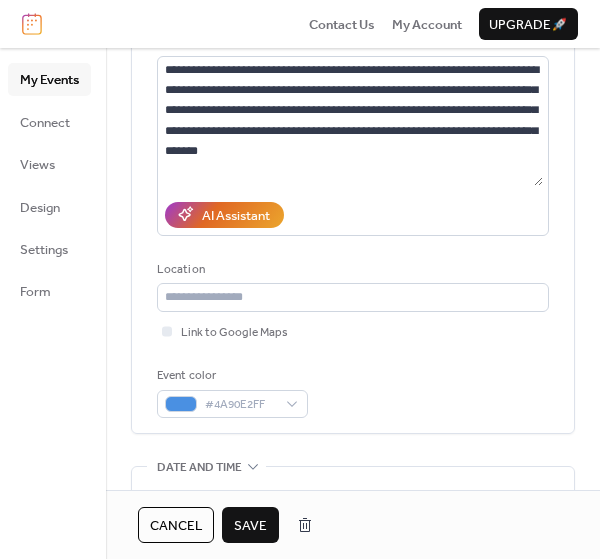 scroll, scrollTop: 214, scrollLeft: 0, axis: vertical 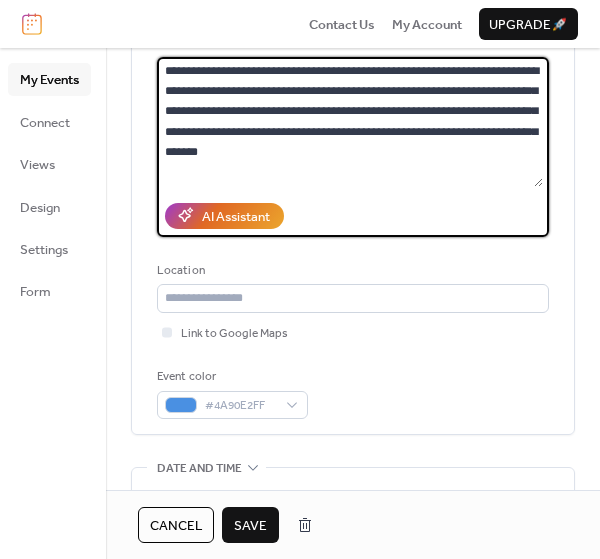 click on "**********" at bounding box center (350, 122) 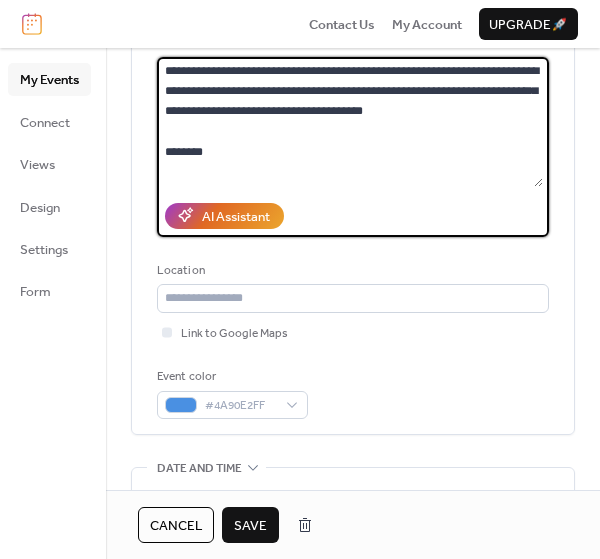 scroll, scrollTop: 18, scrollLeft: 0, axis: vertical 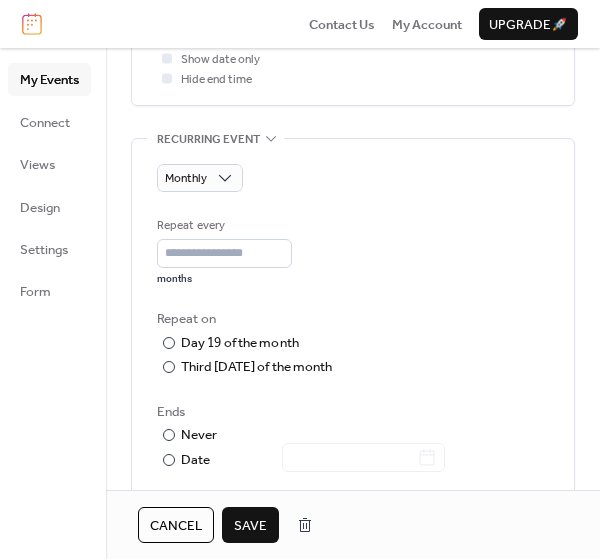 type on "**********" 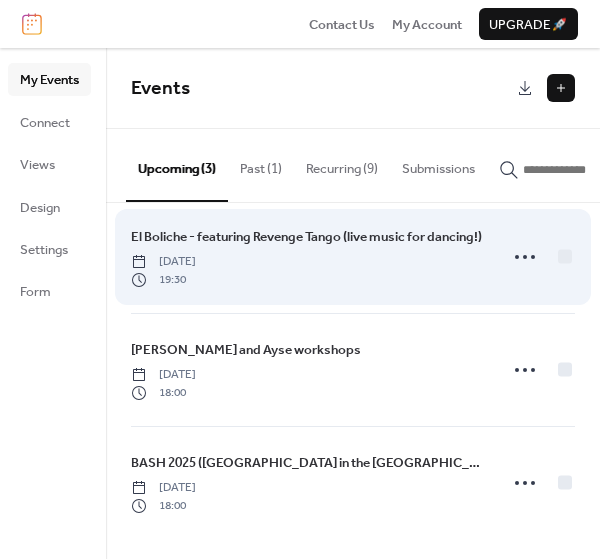 scroll, scrollTop: 0, scrollLeft: 0, axis: both 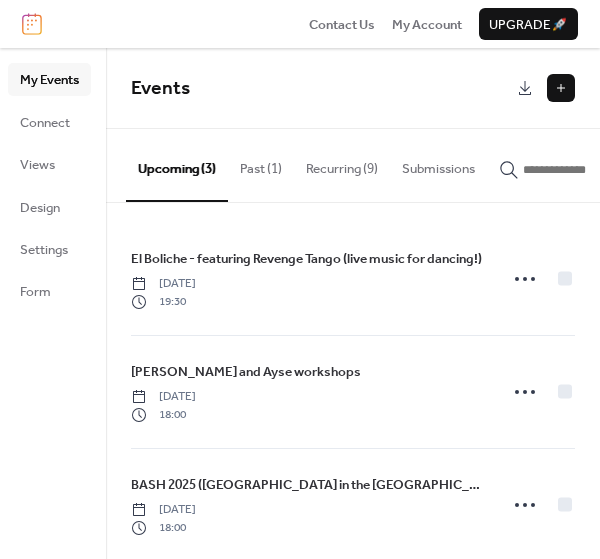 click on "Recurring (9)" at bounding box center [342, 164] 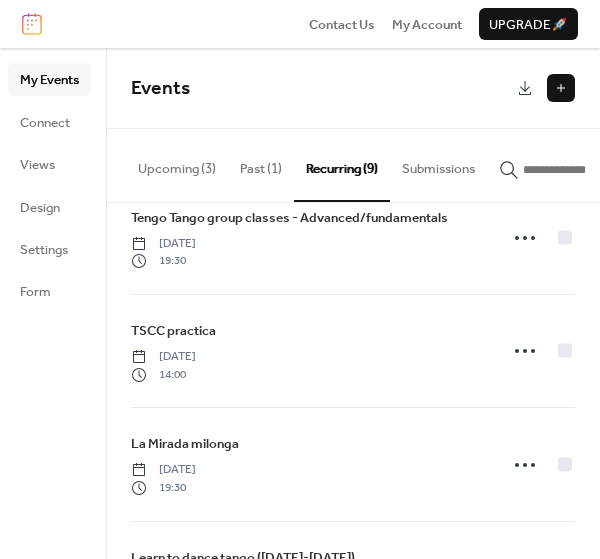 scroll, scrollTop: 378, scrollLeft: 0, axis: vertical 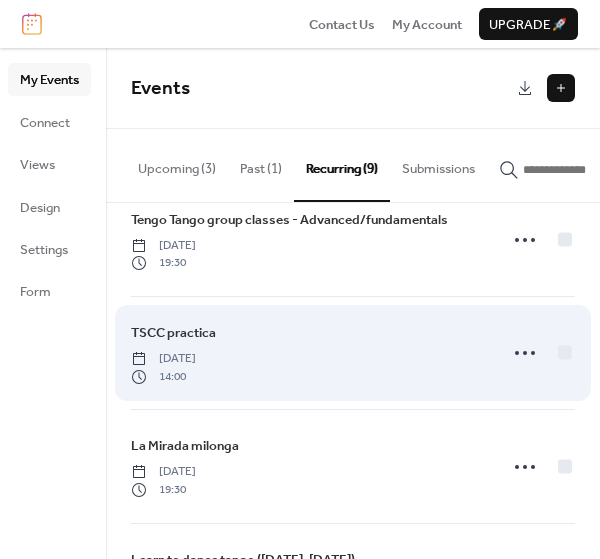 drag, startPoint x: 297, startPoint y: 297, endPoint x: 174, endPoint y: 325, distance: 126.146736 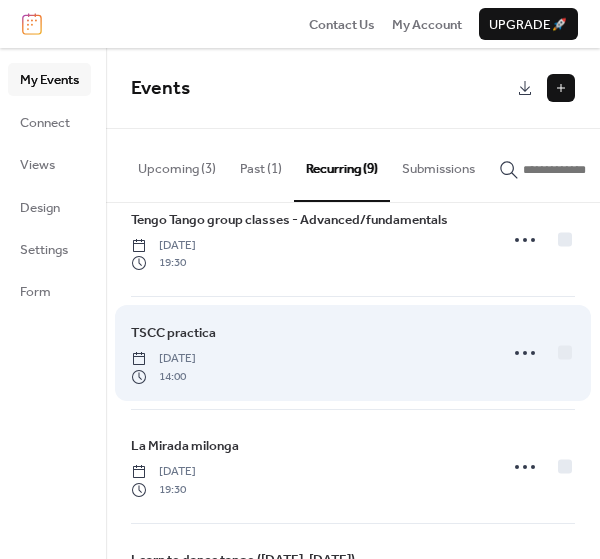 click on "TSCC practica" at bounding box center (173, 333) 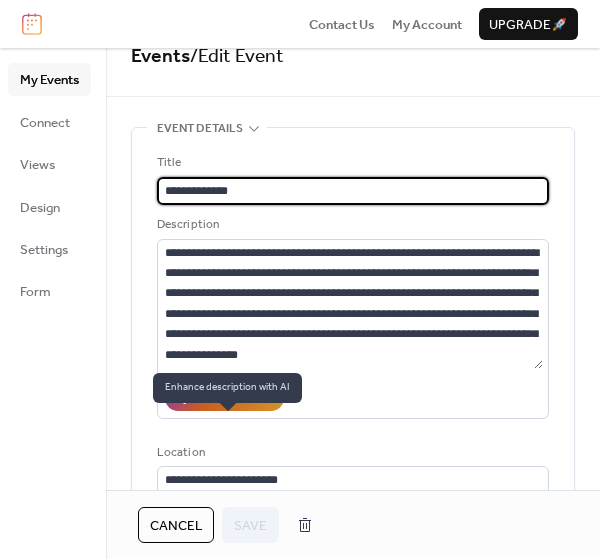 scroll, scrollTop: 33, scrollLeft: 0, axis: vertical 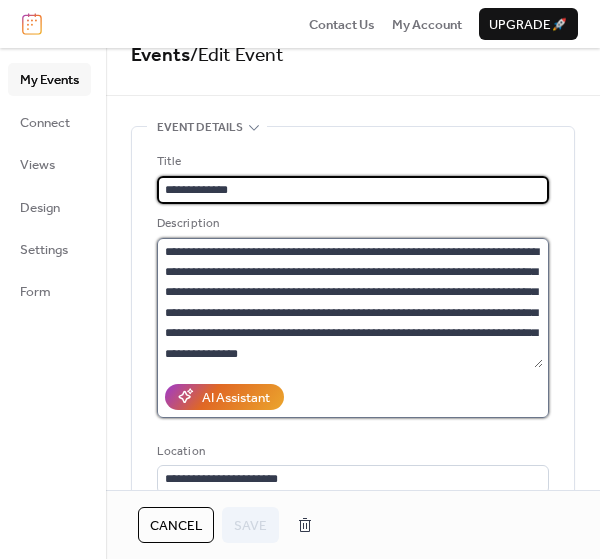 click on "**********" at bounding box center [350, 303] 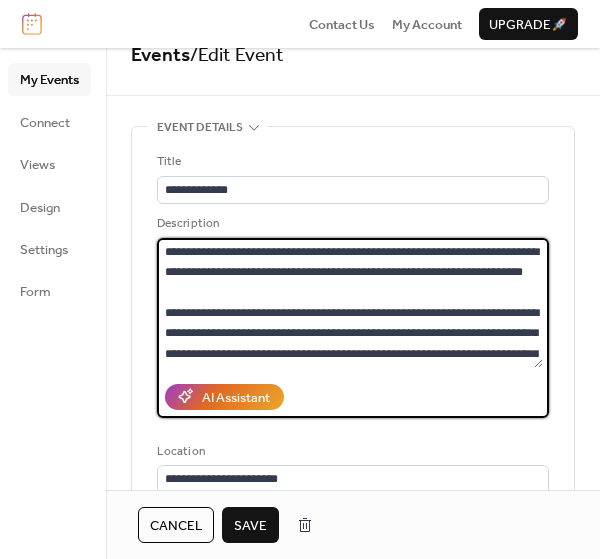 click on "**********" at bounding box center (350, 303) 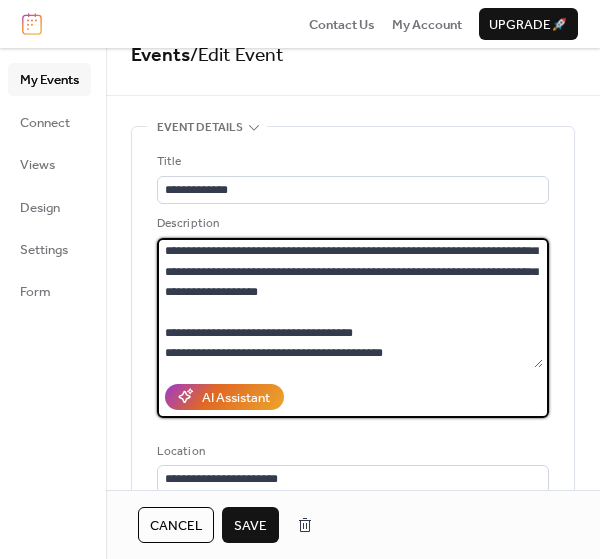 scroll, scrollTop: 83, scrollLeft: 0, axis: vertical 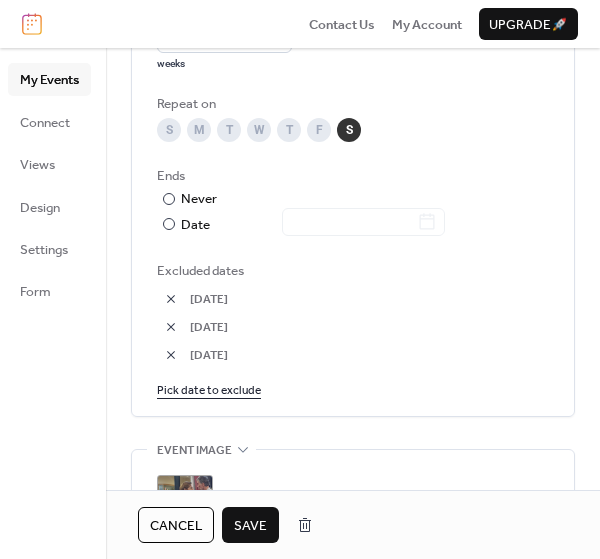 type on "**********" 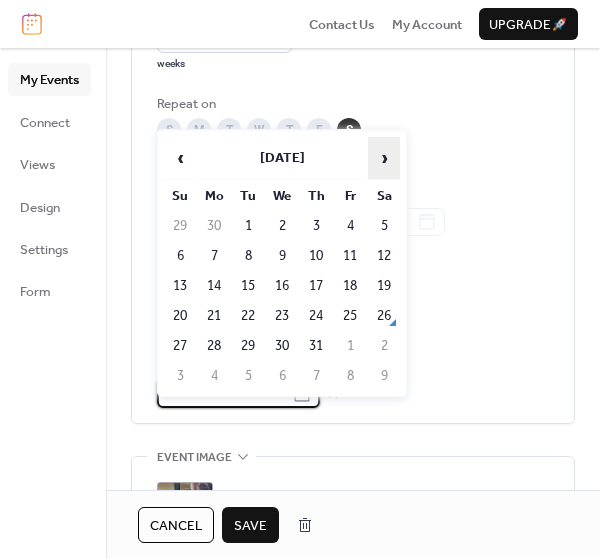 click on "›" at bounding box center [384, 158] 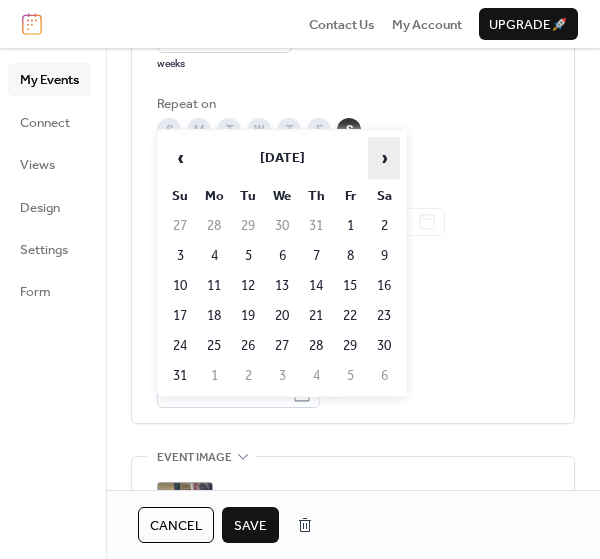 click on "›" at bounding box center (384, 158) 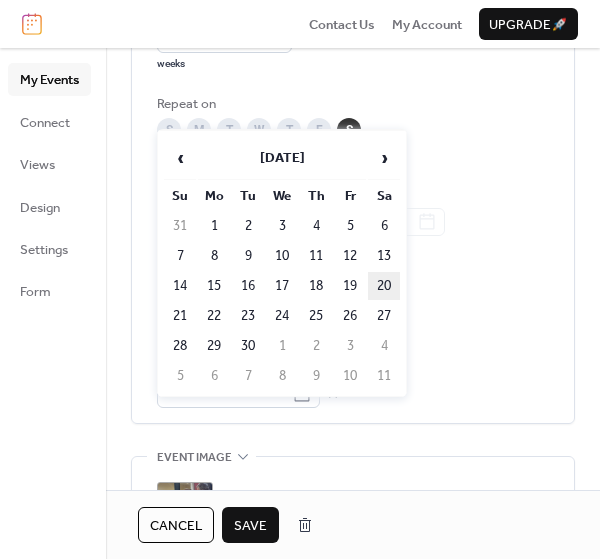 click on "20" at bounding box center [384, 286] 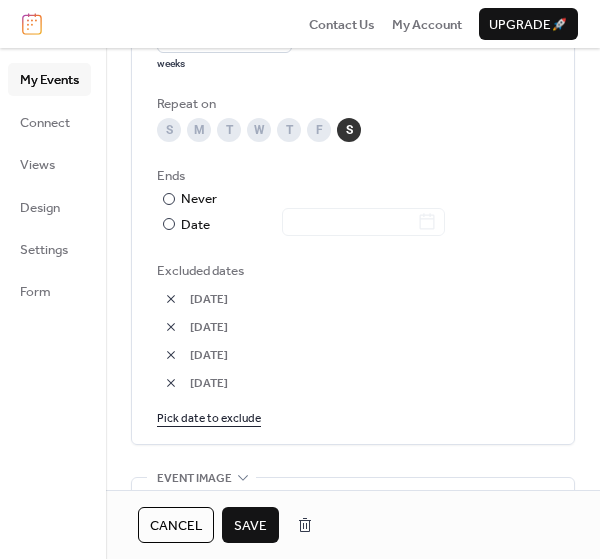 click on "Pick date to exclude" at bounding box center (209, 417) 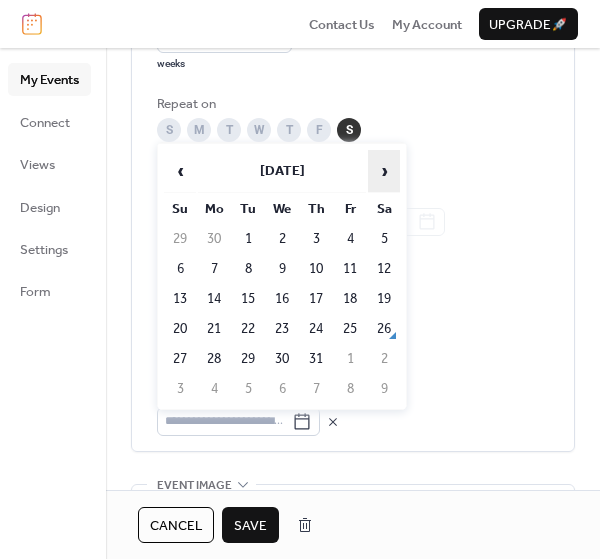 click on "›" at bounding box center (384, 171) 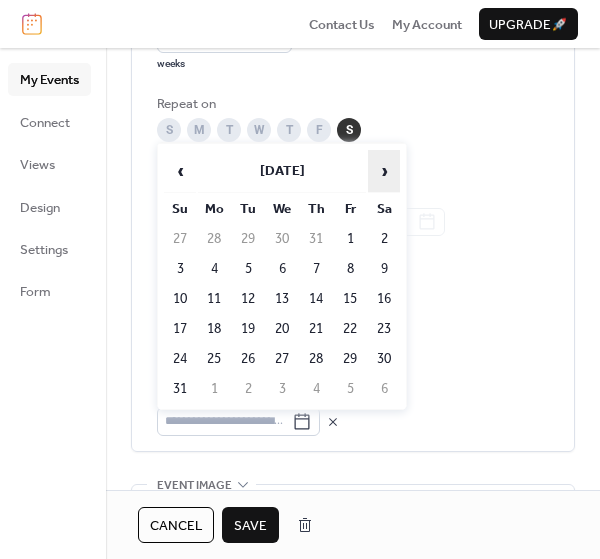 click on "›" at bounding box center [384, 171] 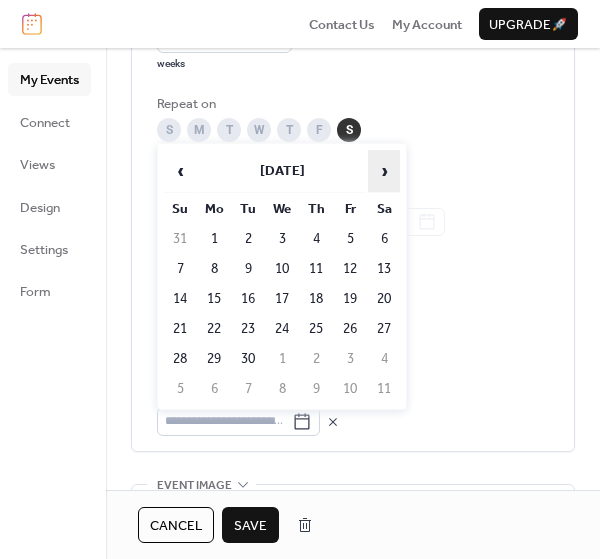 click on "›" at bounding box center (384, 171) 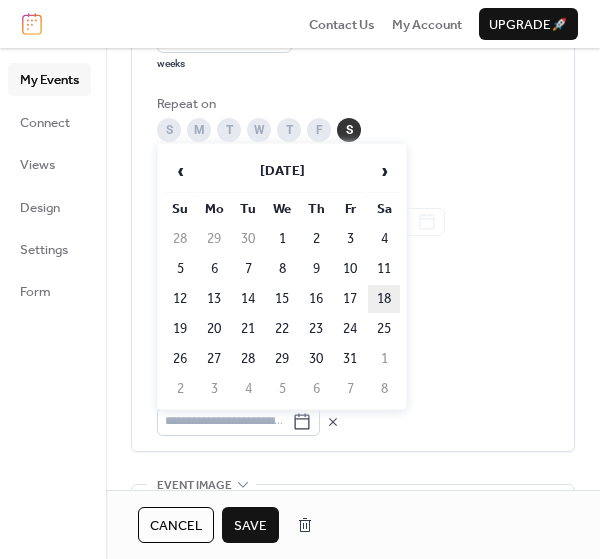 click on "18" at bounding box center [384, 299] 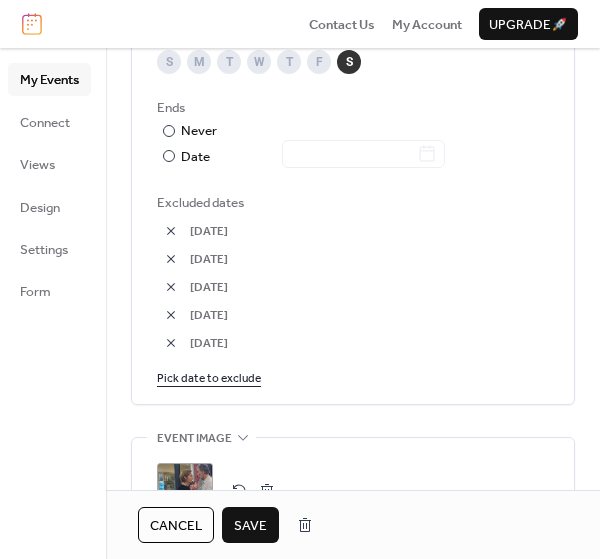 scroll, scrollTop: 1155, scrollLeft: 0, axis: vertical 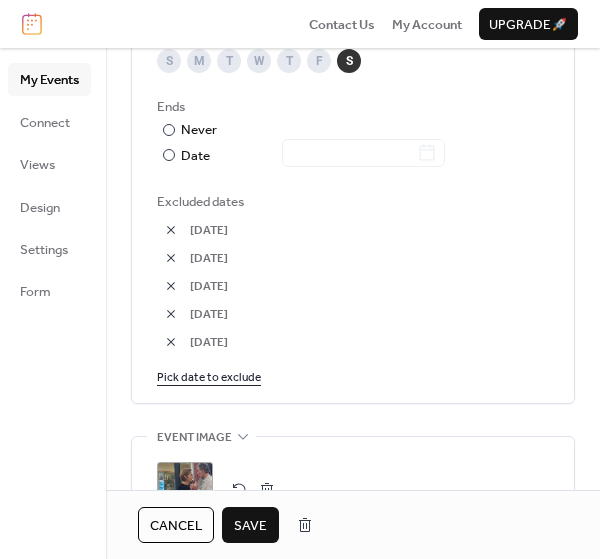 click on "Pick date to exclude" at bounding box center [209, 376] 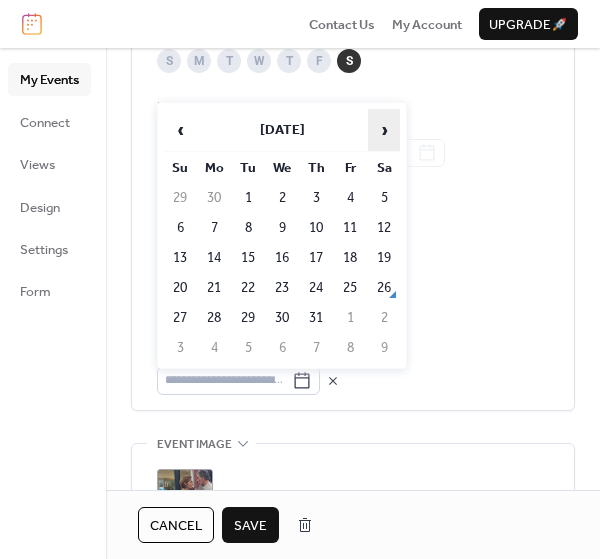 click on "›" at bounding box center [384, 130] 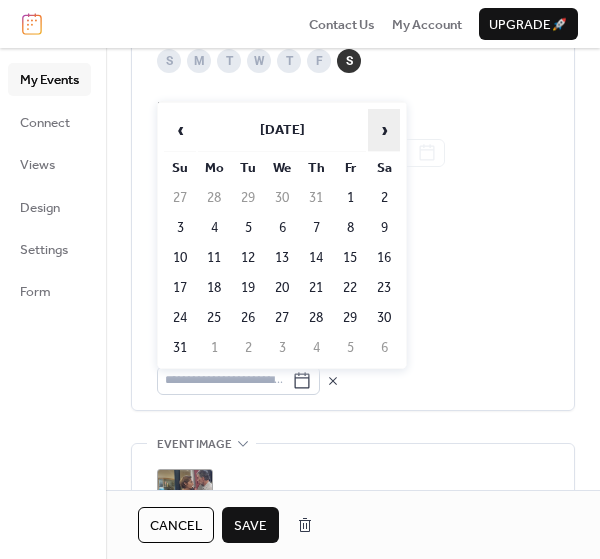 click on "›" at bounding box center (384, 130) 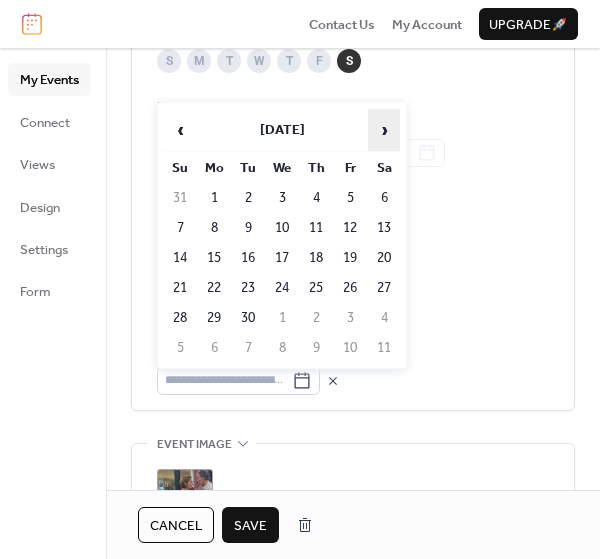 click on "›" at bounding box center (384, 130) 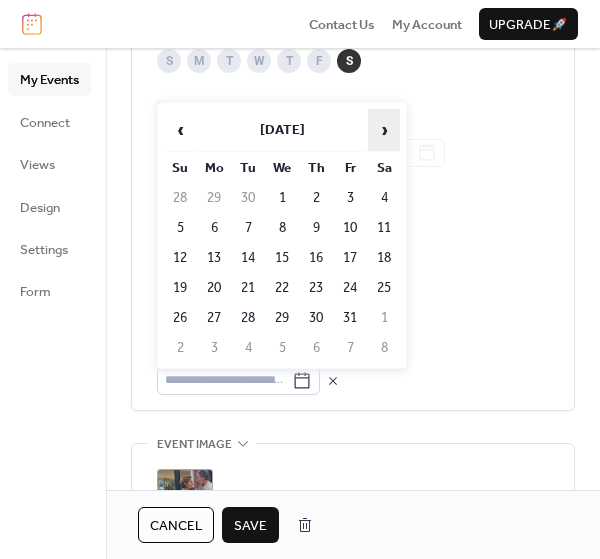 click on "›" at bounding box center (384, 130) 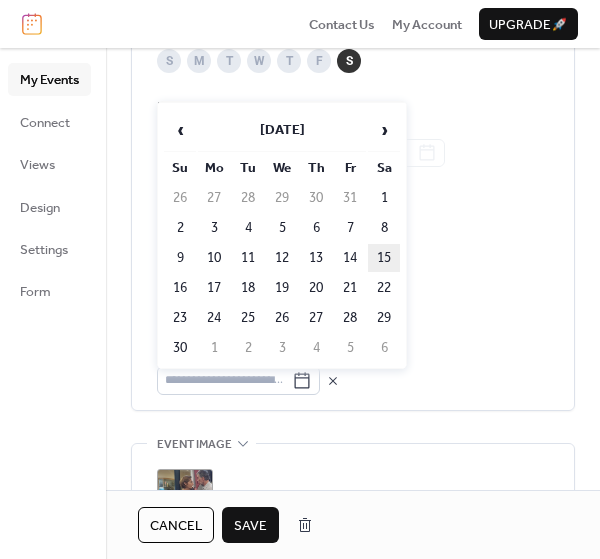 click on "15" at bounding box center [384, 258] 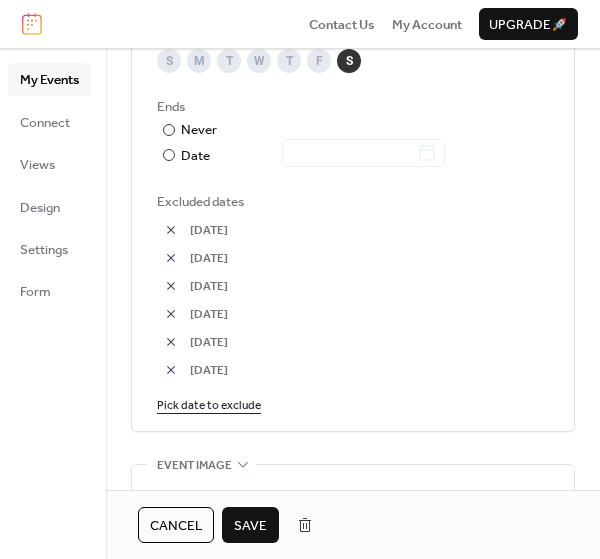 click on "Pick date to exclude" at bounding box center (209, 404) 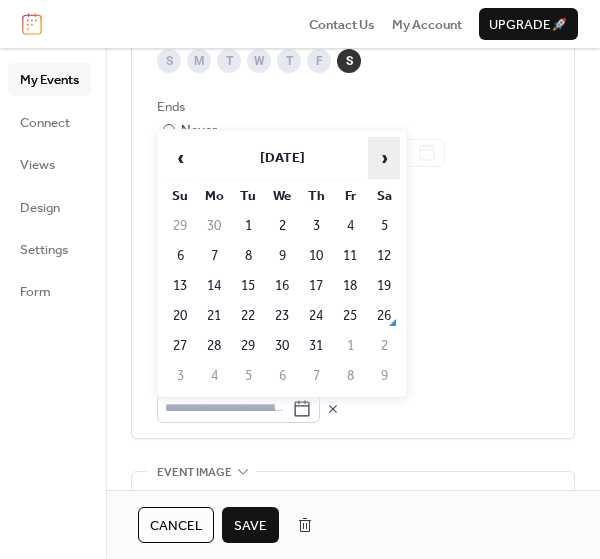 click on "›" at bounding box center [384, 158] 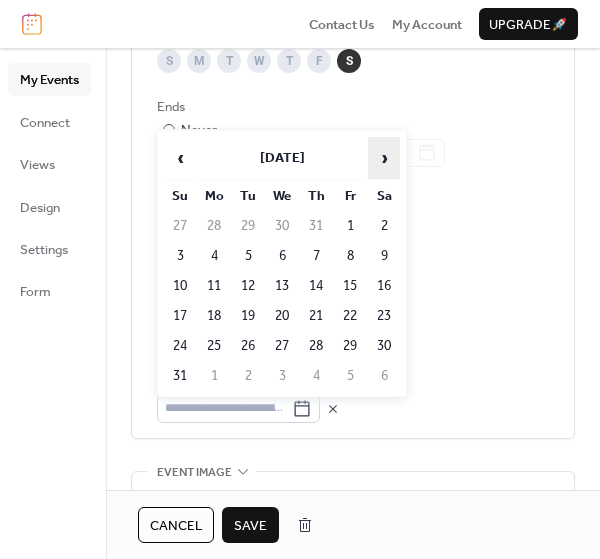 click on "›" at bounding box center (384, 158) 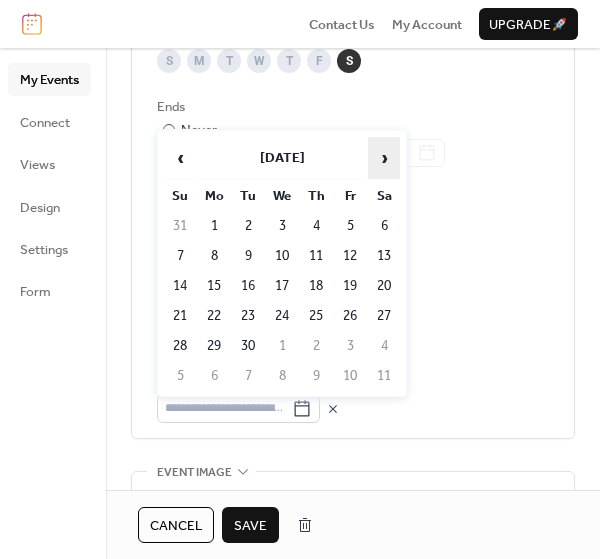 click on "›" at bounding box center (384, 158) 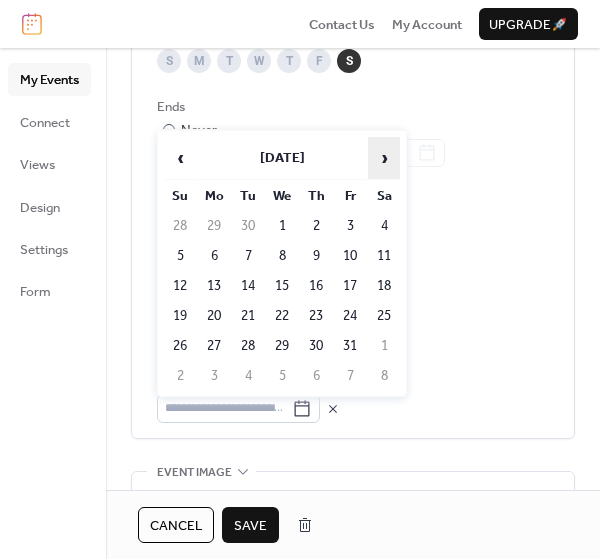 click on "›" at bounding box center (384, 158) 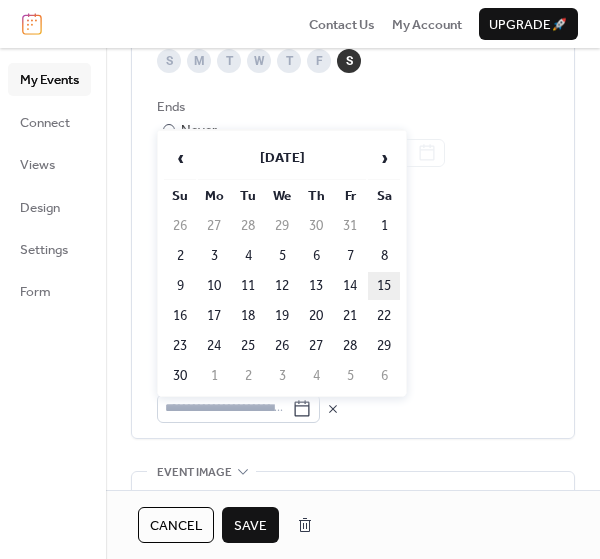 click on "15" at bounding box center (384, 286) 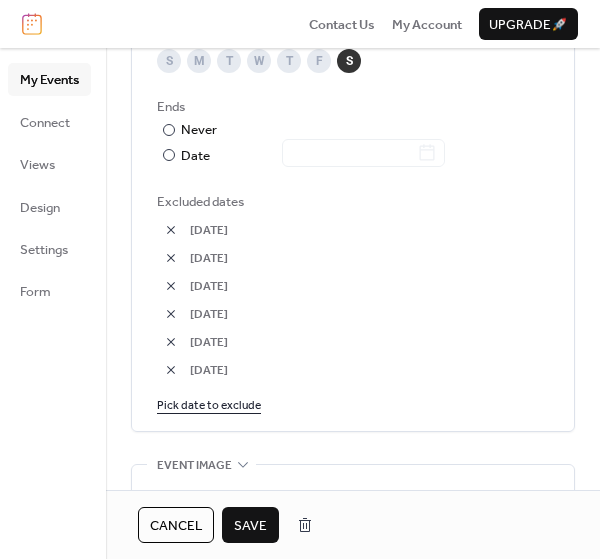 click on "Pick date to exclude" at bounding box center [209, 404] 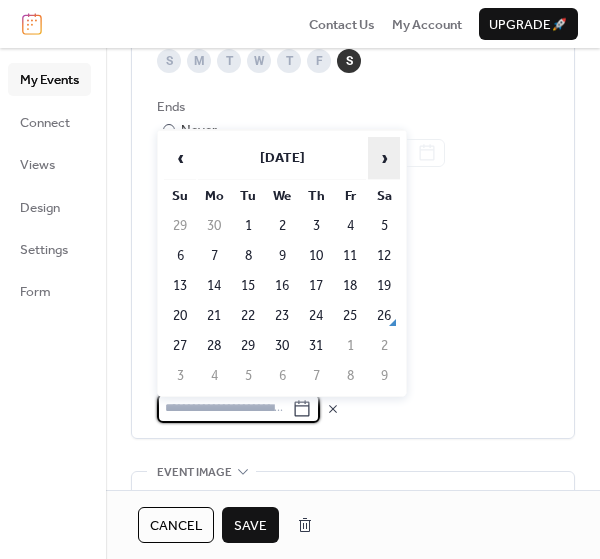 click on "›" at bounding box center [384, 158] 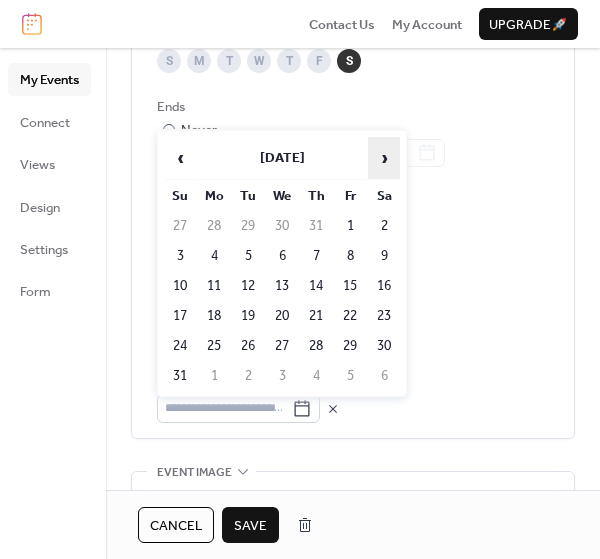 click on "›" at bounding box center [384, 158] 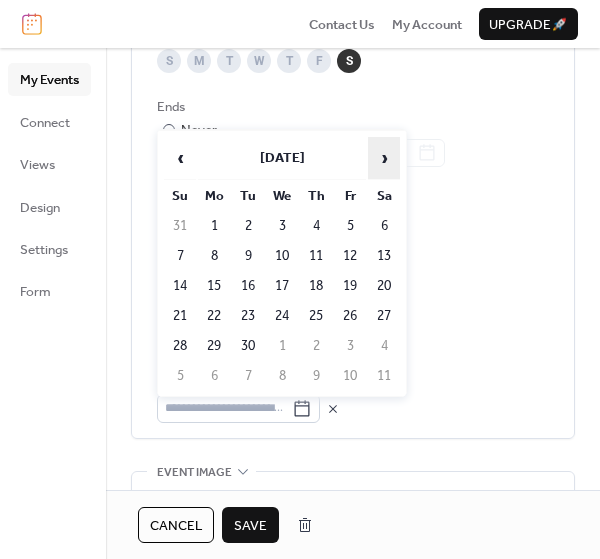 click on "›" at bounding box center (384, 158) 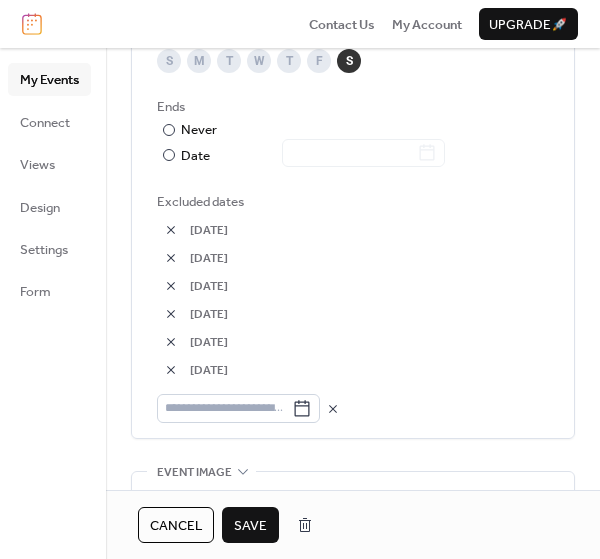 click on "[DATE]" at bounding box center [369, 287] 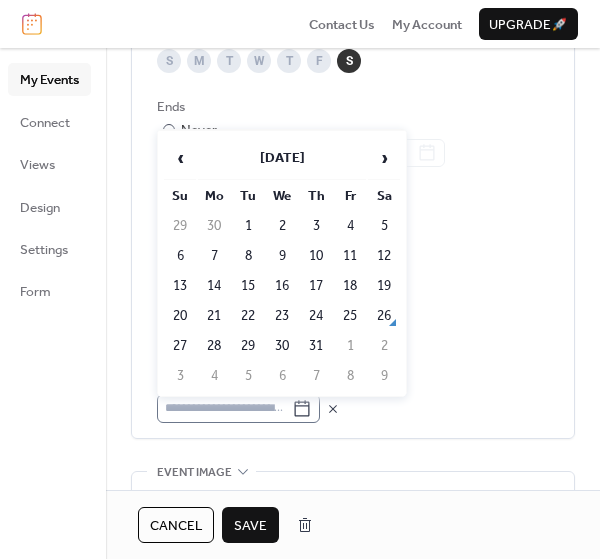 click 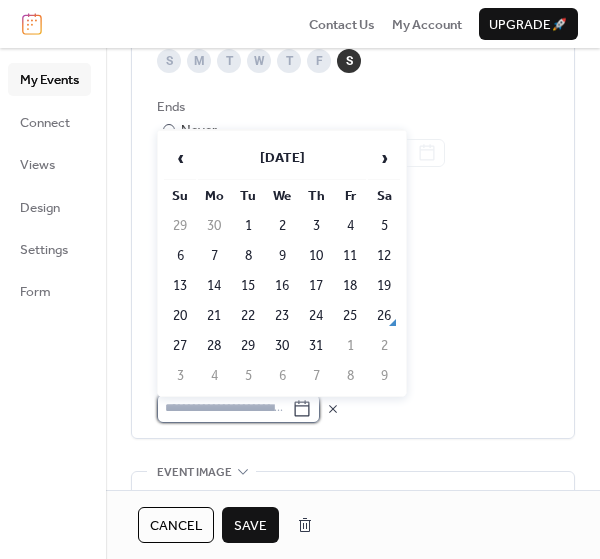 click at bounding box center [224, 408] 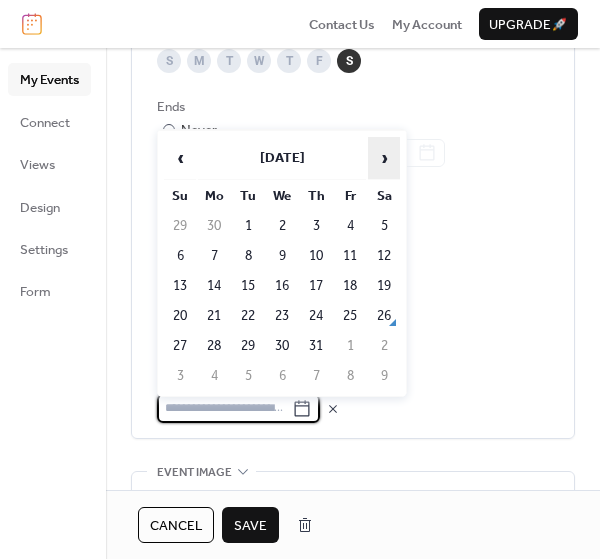 click on "›" at bounding box center (384, 158) 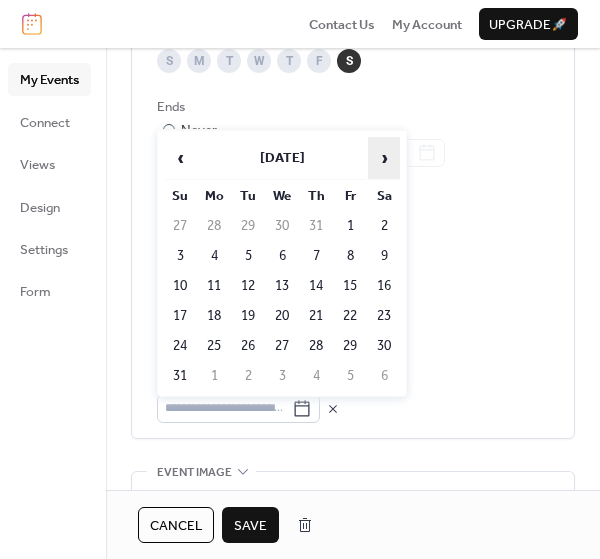 click on "›" at bounding box center [384, 158] 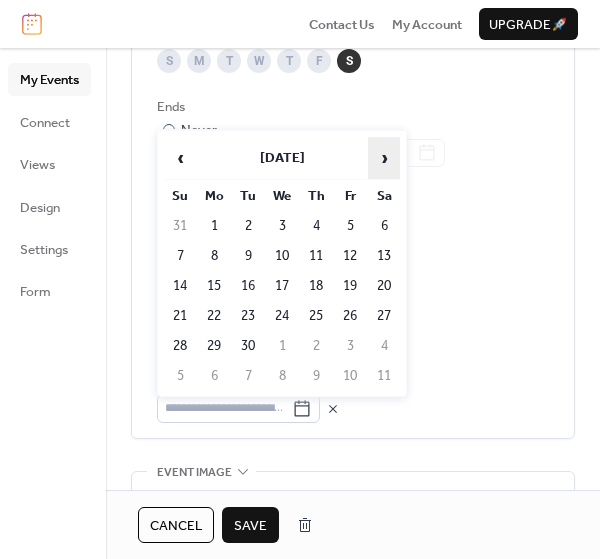 click on "›" at bounding box center (384, 158) 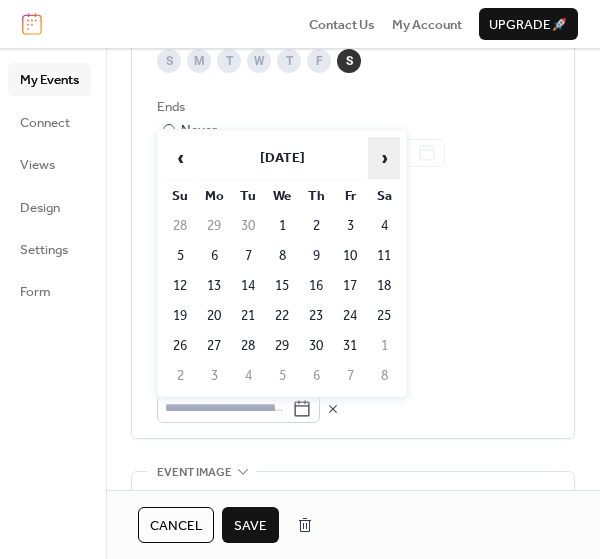 click on "›" at bounding box center (384, 158) 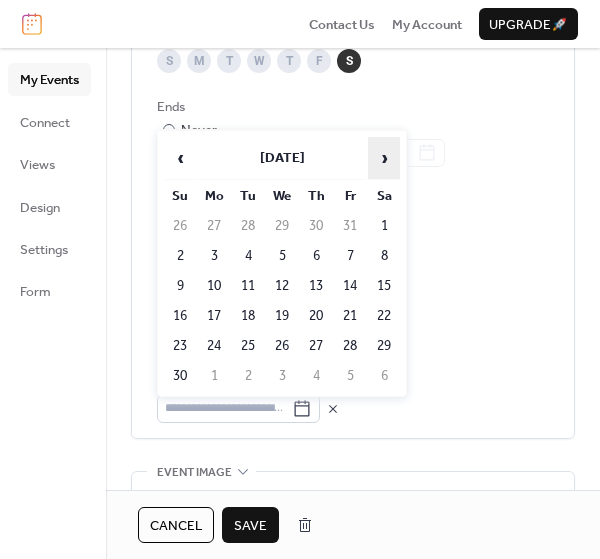 click on "›" at bounding box center (384, 158) 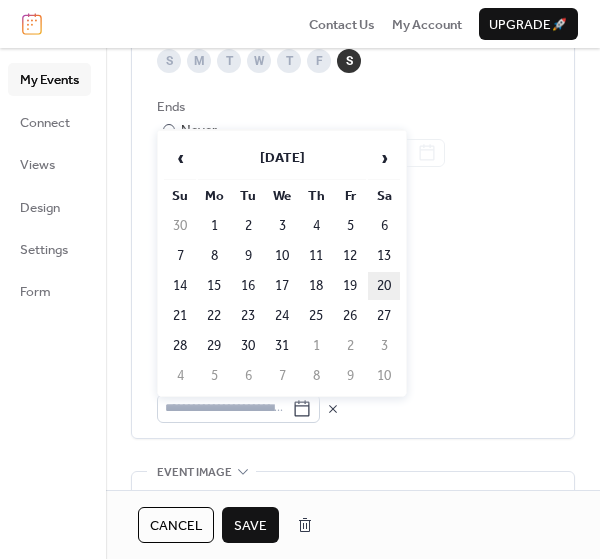 click on "20" at bounding box center [384, 286] 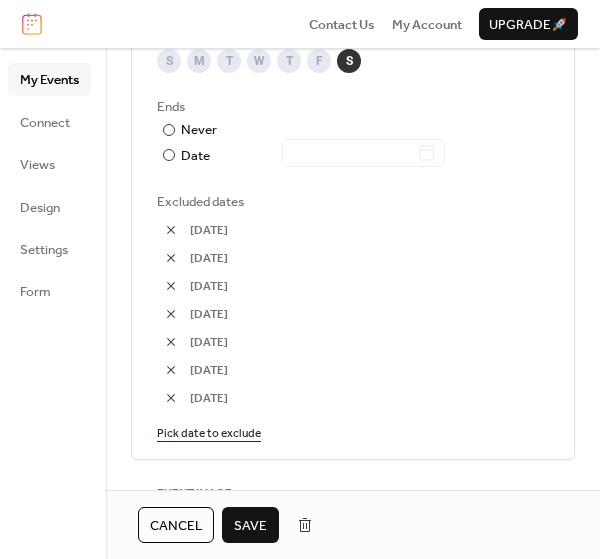 click on "Save" at bounding box center [250, 526] 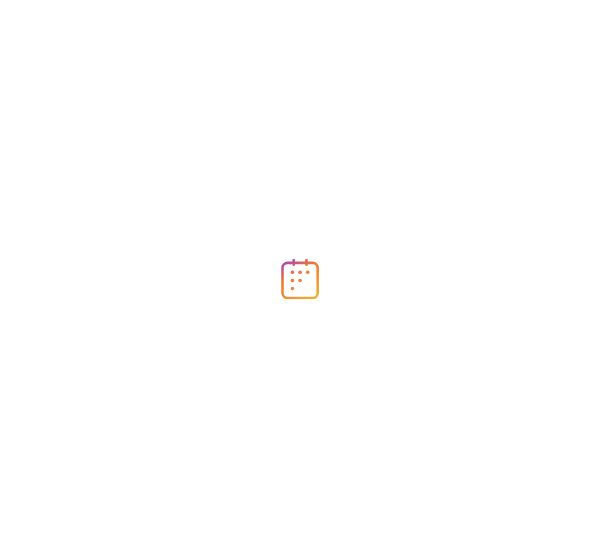 scroll, scrollTop: 0, scrollLeft: 0, axis: both 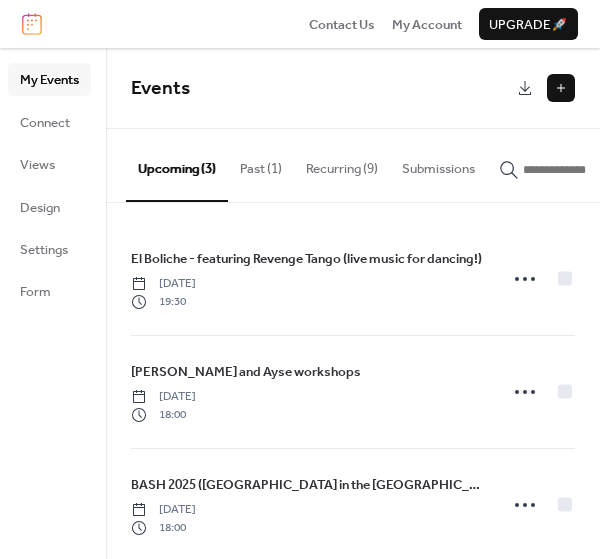 click on "Recurring (9)" at bounding box center (342, 164) 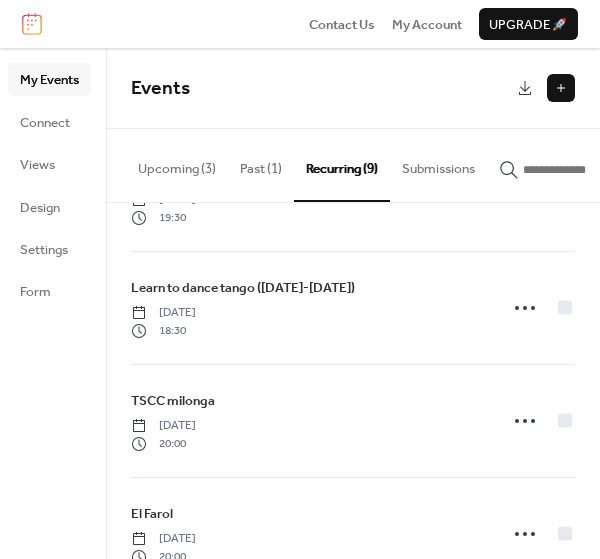 scroll, scrollTop: 704, scrollLeft: 0, axis: vertical 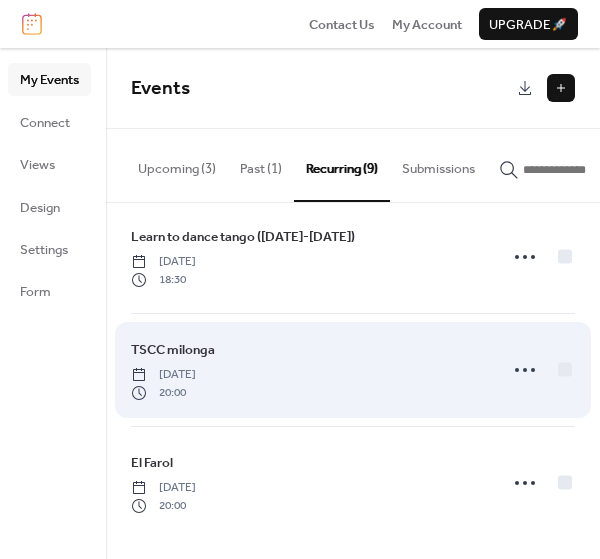 click on "TSCC milonga" at bounding box center [173, 350] 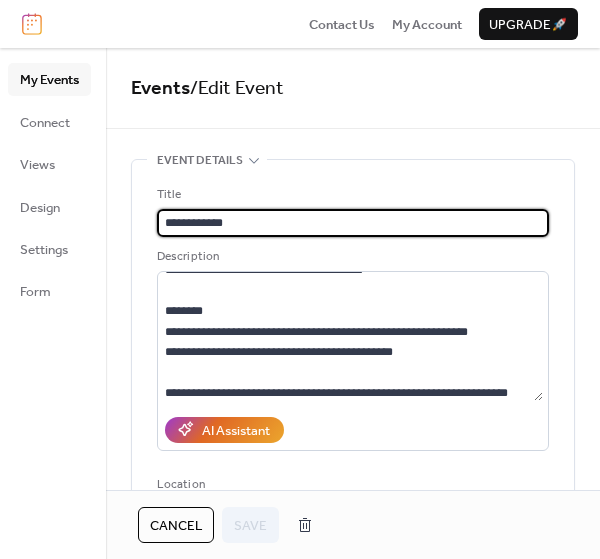 scroll, scrollTop: 61, scrollLeft: 0, axis: vertical 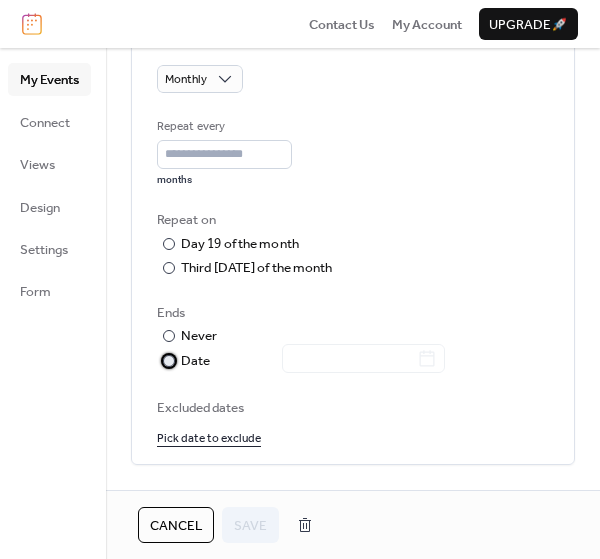 click at bounding box center [169, 361] 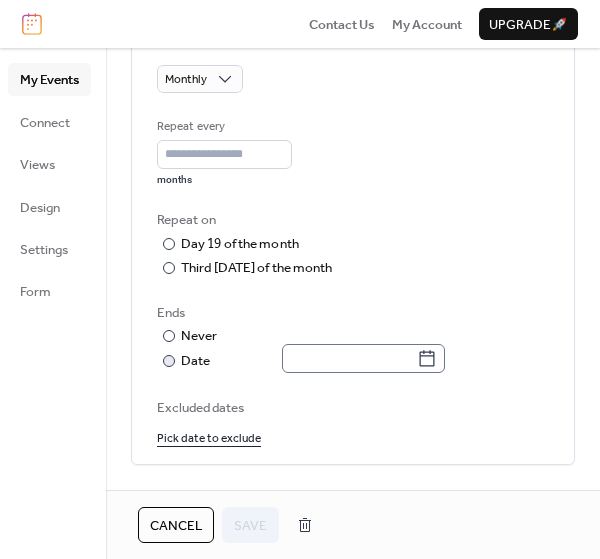 click 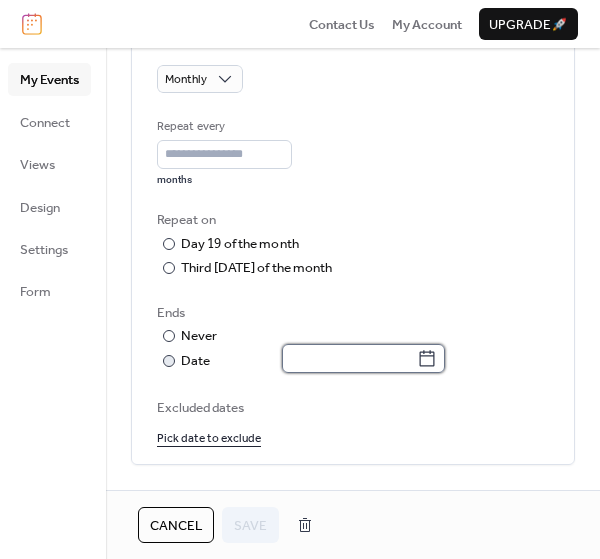 click at bounding box center [349, 358] 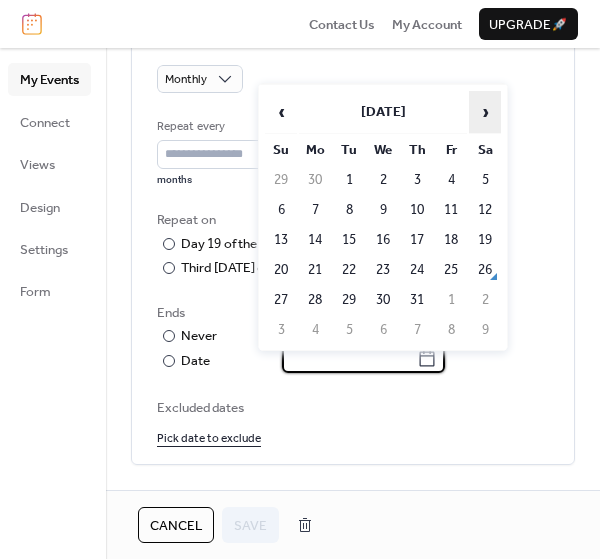 click on "›" at bounding box center [485, 112] 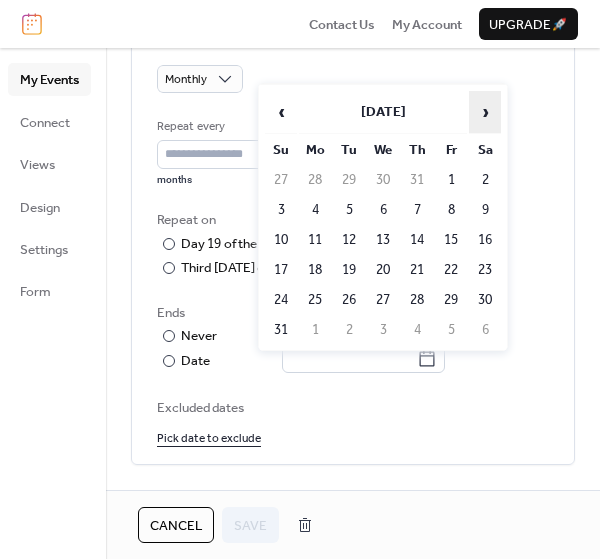click on "›" at bounding box center (485, 112) 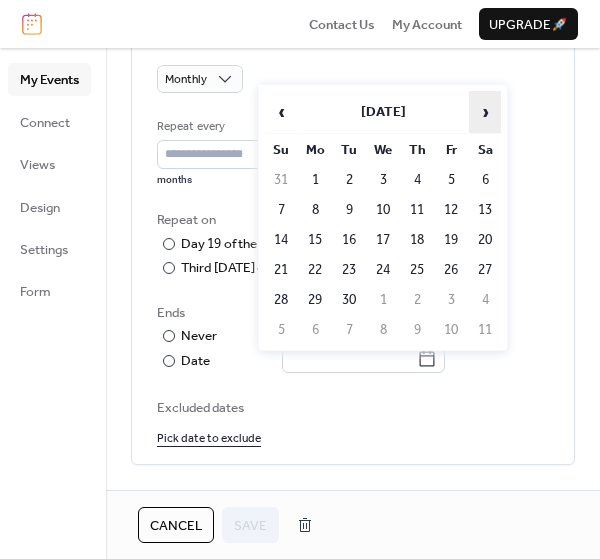 click on "›" at bounding box center [485, 112] 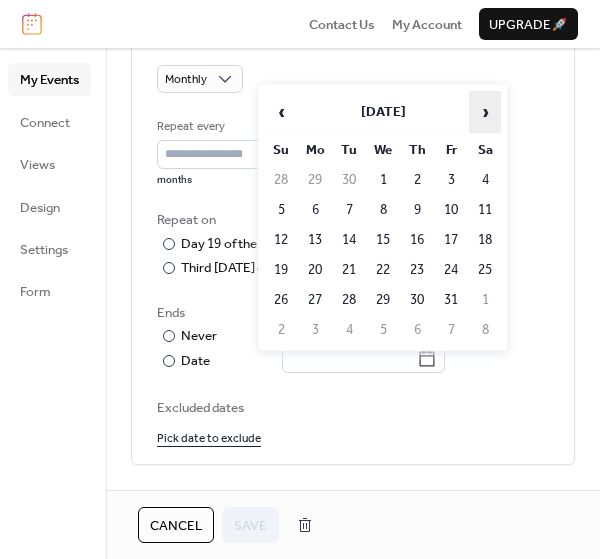 click on "›" at bounding box center [485, 112] 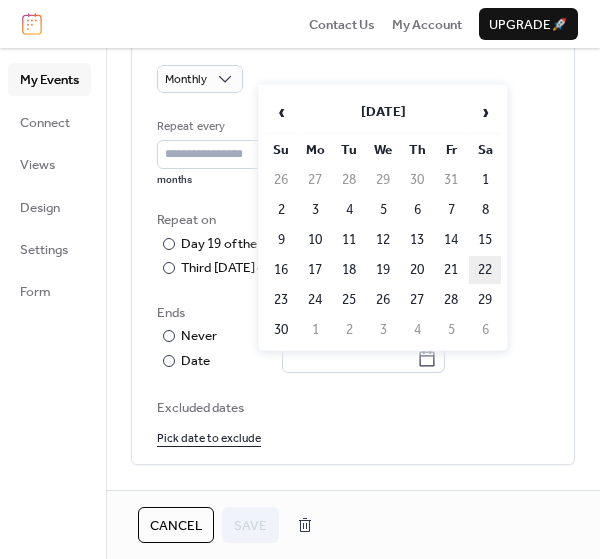 click on "22" at bounding box center [485, 270] 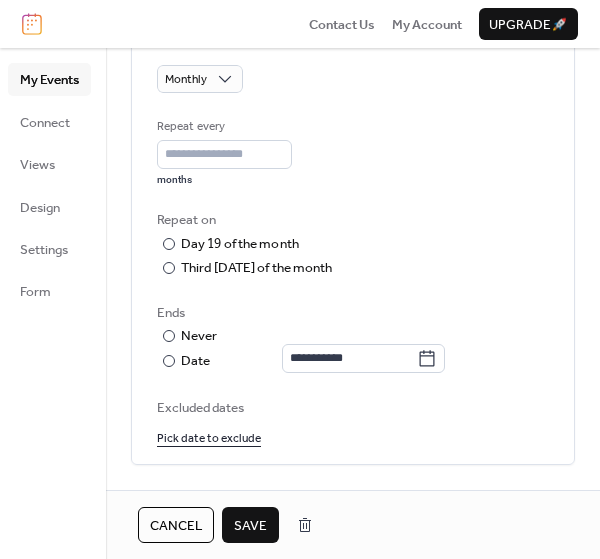 drag, startPoint x: 257, startPoint y: 526, endPoint x: 422, endPoint y: 269, distance: 305.40793 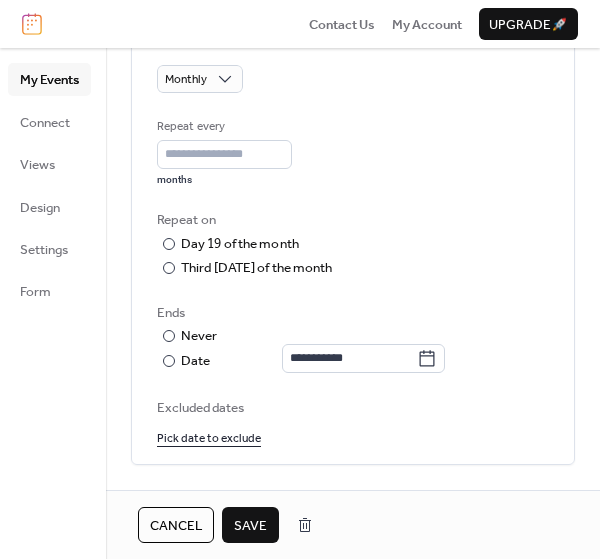 click on "**********" at bounding box center [353, 303] 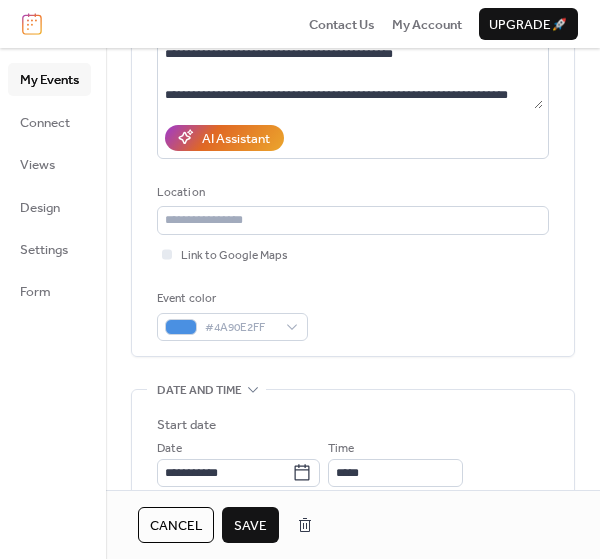 scroll, scrollTop: 291, scrollLeft: 0, axis: vertical 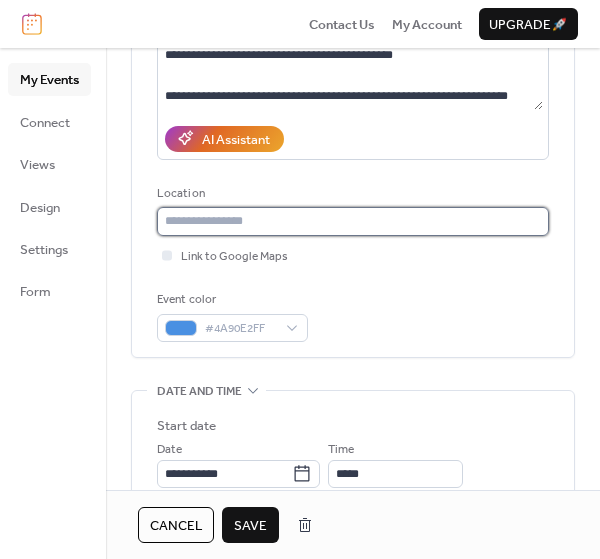 click at bounding box center (353, 221) 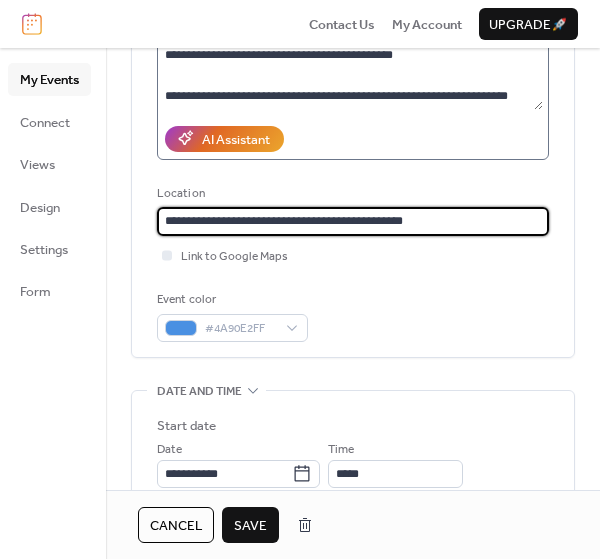 type on "**********" 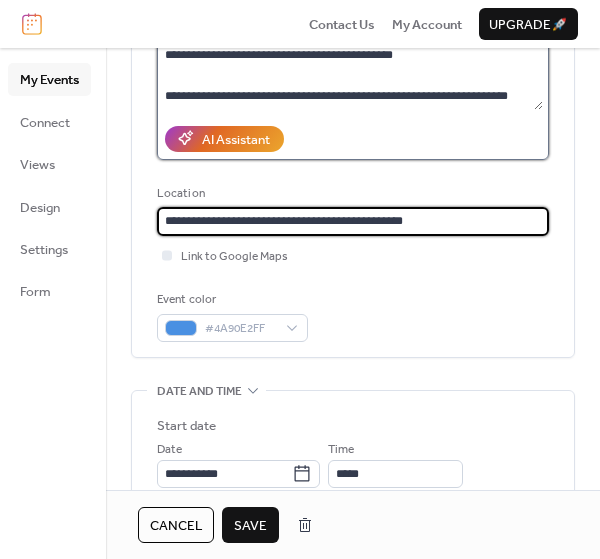 click on "**********" at bounding box center (350, 45) 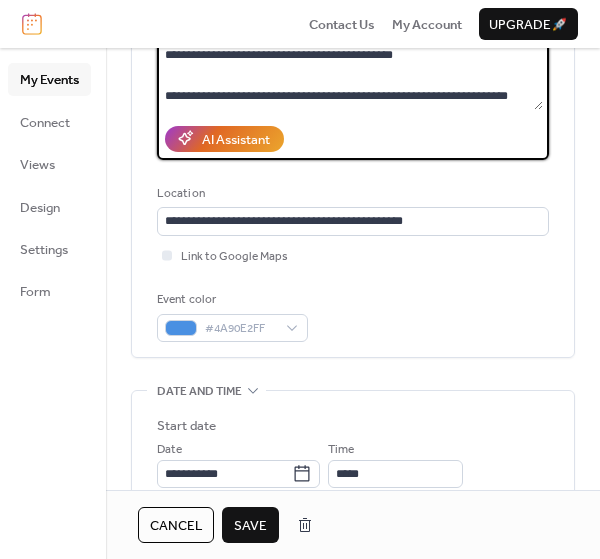 click on "**********" at bounding box center (350, 45) 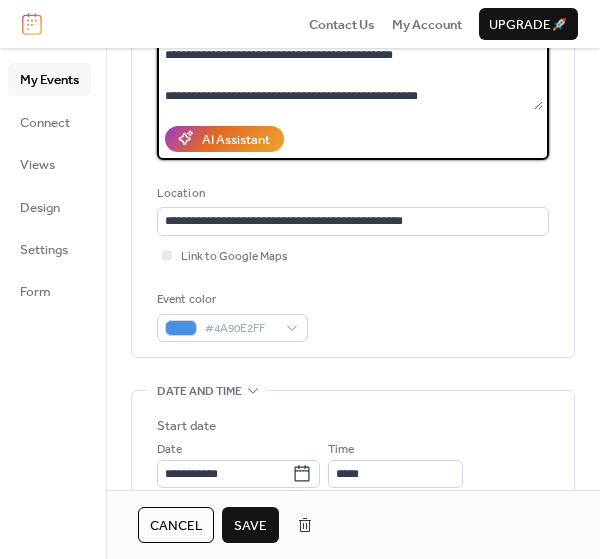 click on "**********" at bounding box center (350, 45) 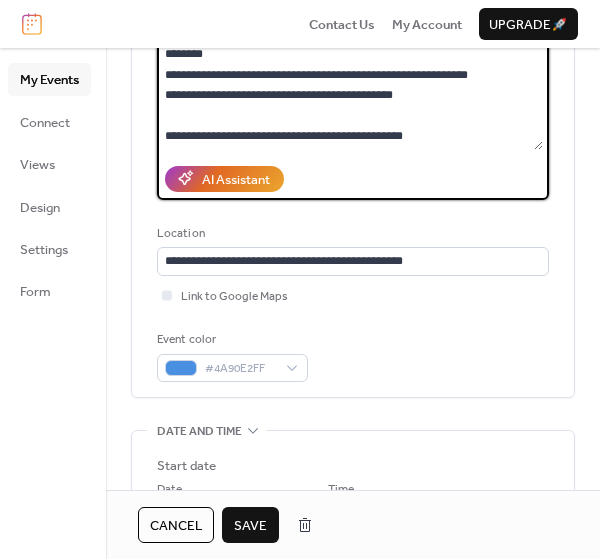 scroll, scrollTop: 250, scrollLeft: 0, axis: vertical 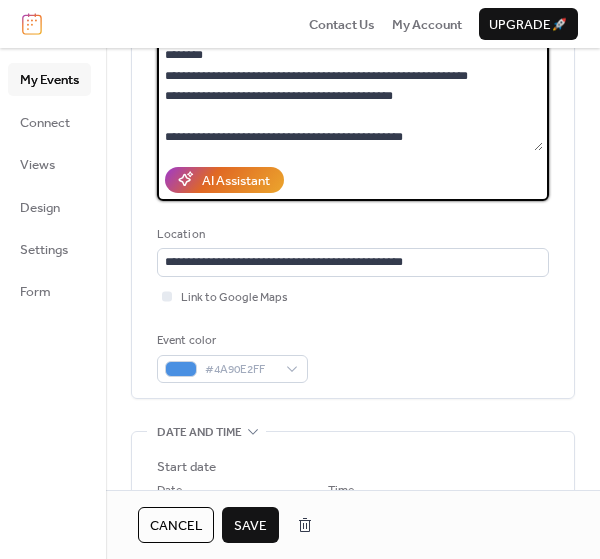 click on "**********" at bounding box center [350, 86] 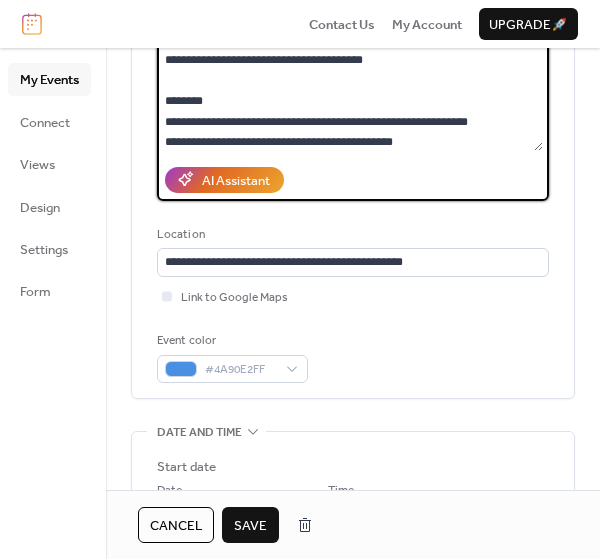 scroll, scrollTop: 20, scrollLeft: 0, axis: vertical 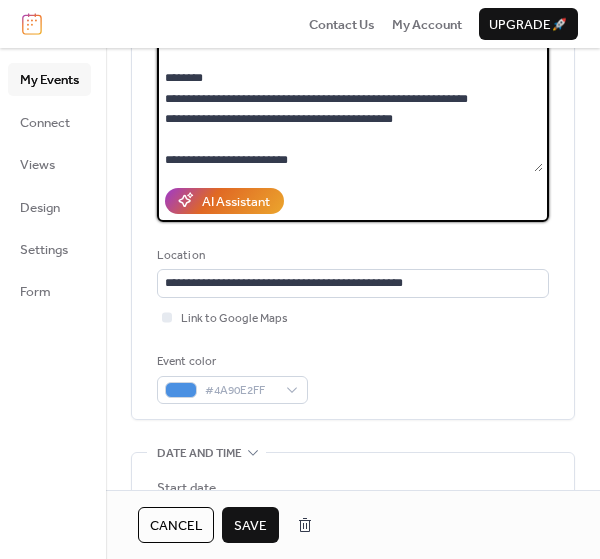 click on "**********" at bounding box center [350, 107] 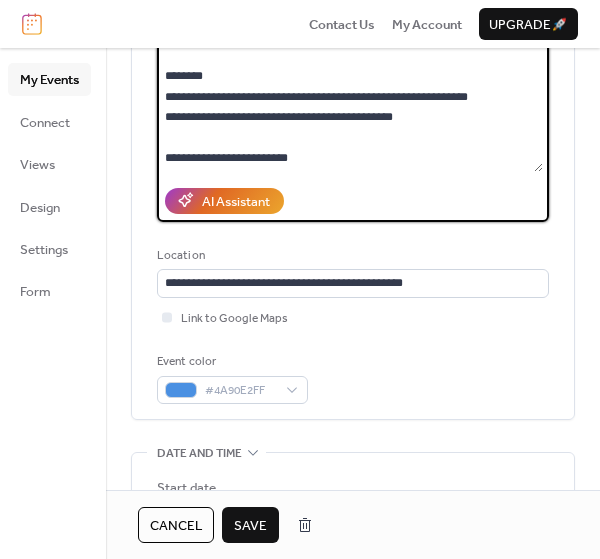 click on "**********" at bounding box center (350, 107) 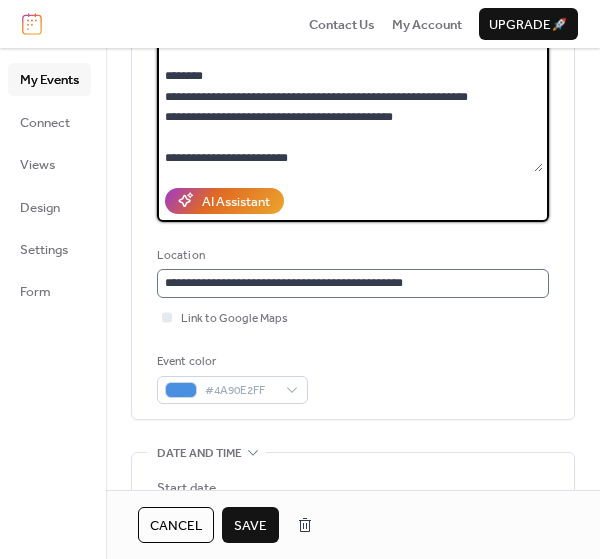 scroll, scrollTop: 0, scrollLeft: 0, axis: both 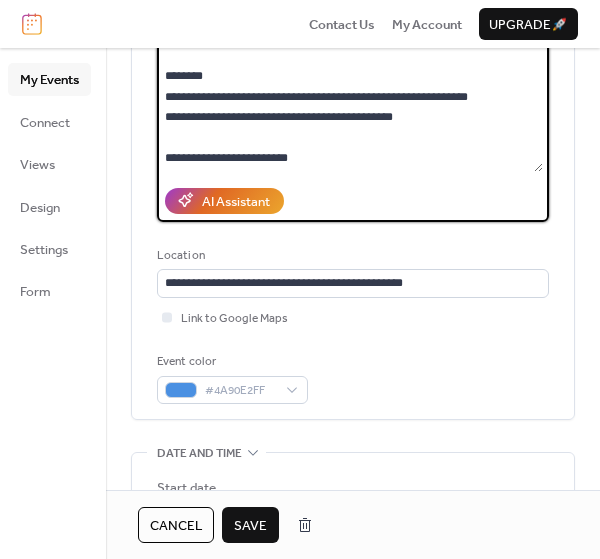 type on "**********" 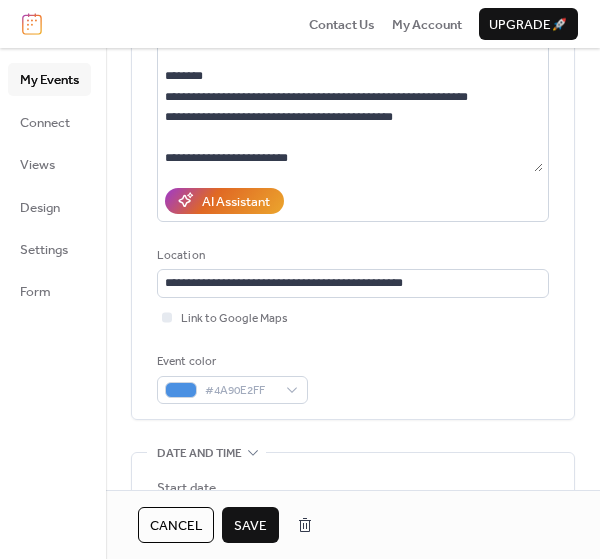 click on "Save" at bounding box center [250, 526] 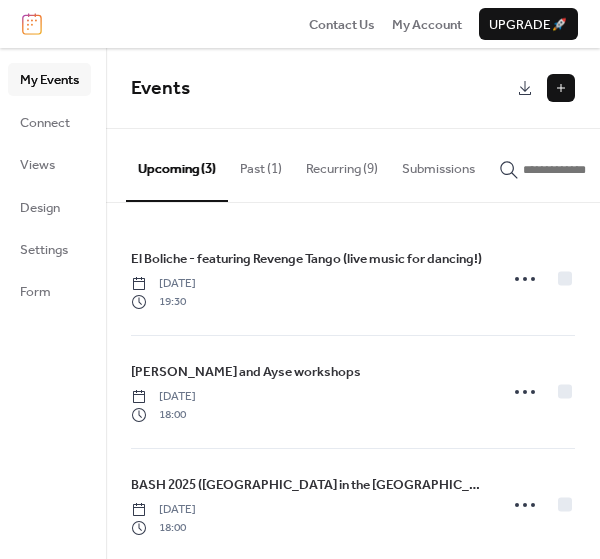 click on "Recurring (9)" at bounding box center (342, 164) 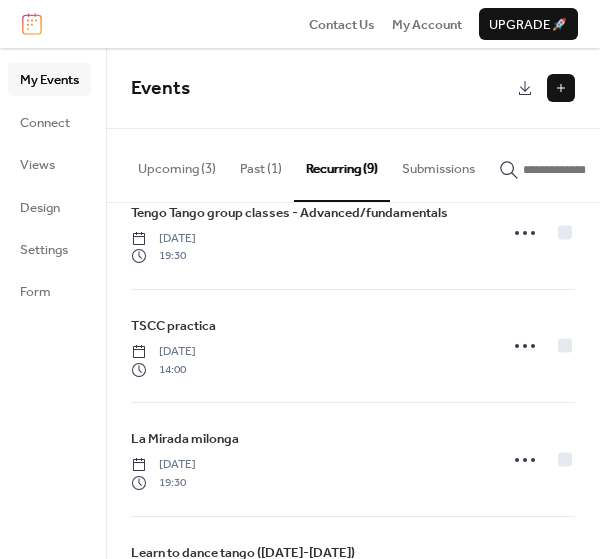 scroll, scrollTop: 386, scrollLeft: 0, axis: vertical 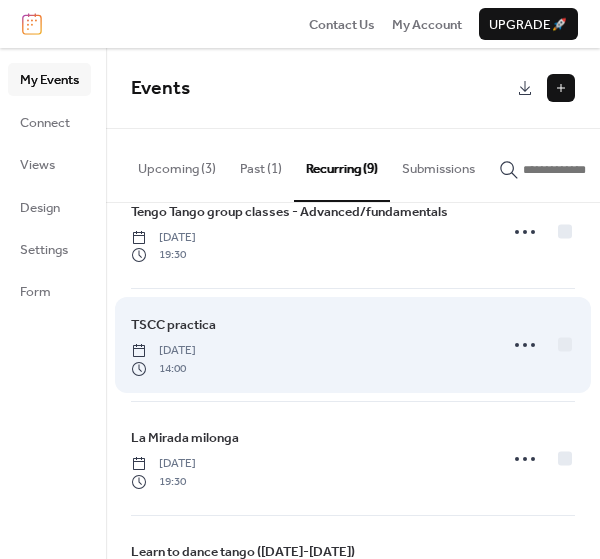 click on "TSCC practica" at bounding box center (173, 325) 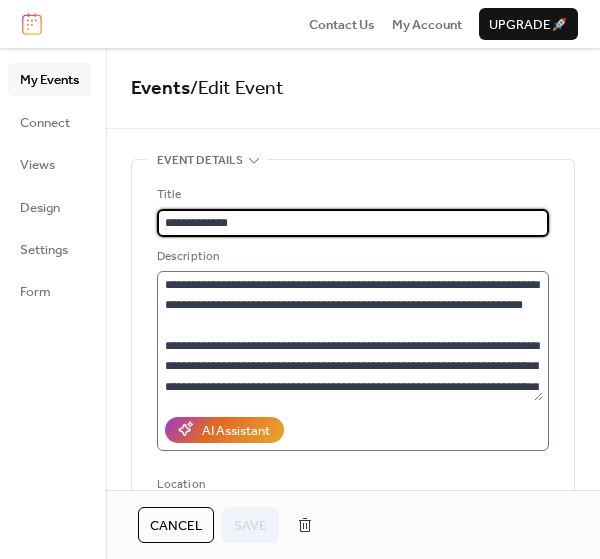 scroll, scrollTop: 102, scrollLeft: 0, axis: vertical 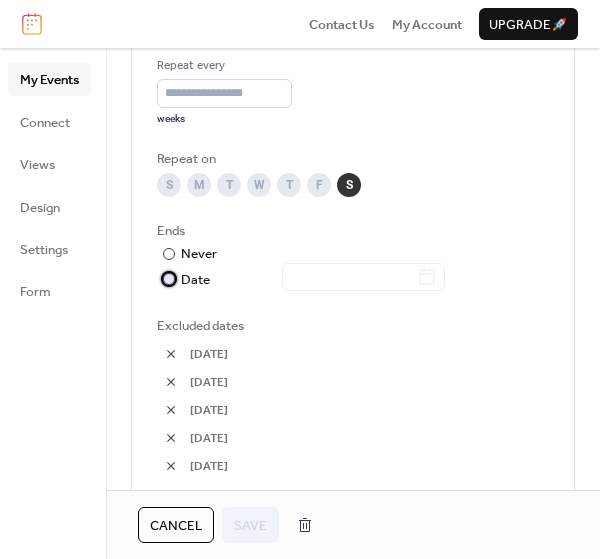 click at bounding box center (169, 279) 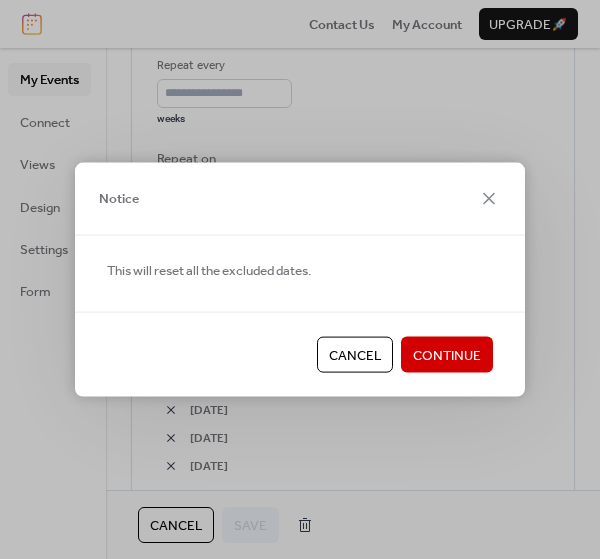 click on "Cancel" at bounding box center [355, 356] 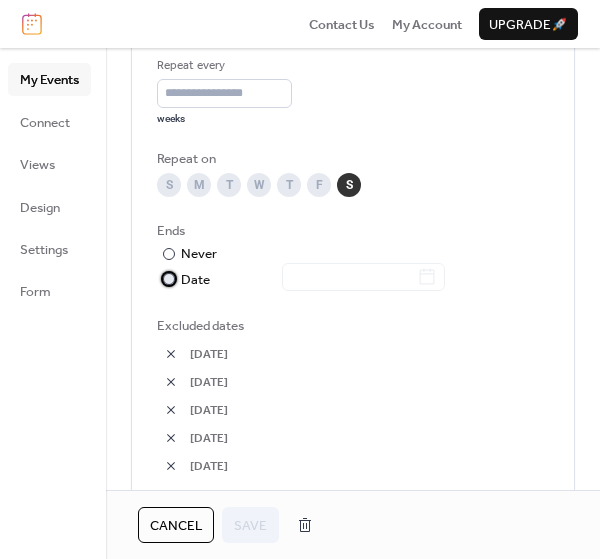 click on "​ Date" at bounding box center [303, 280] 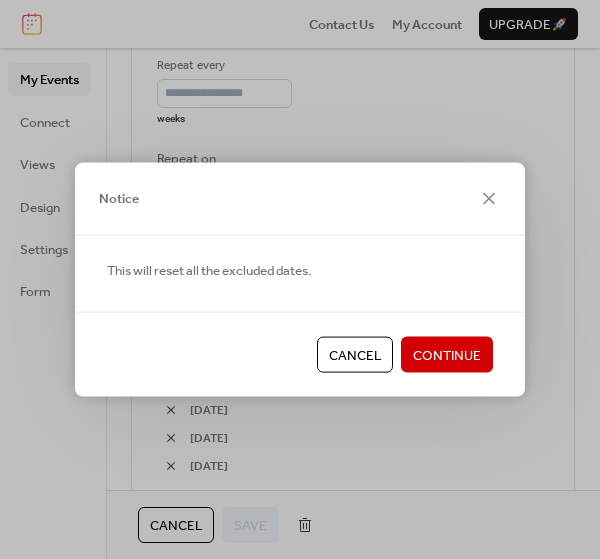 click on "Cancel Continue" at bounding box center (300, 354) 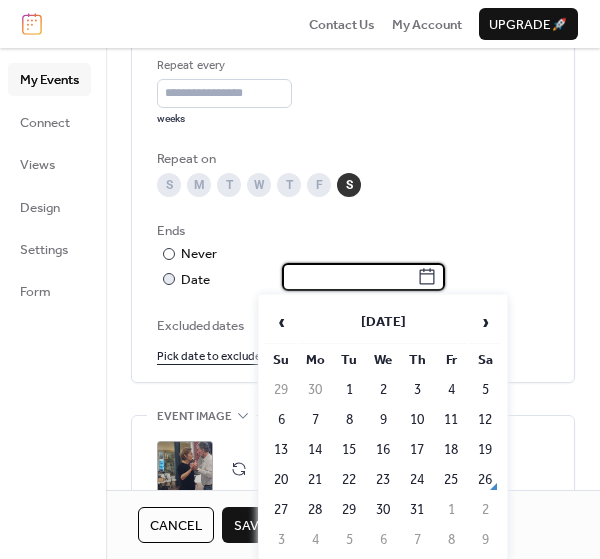 click at bounding box center [349, 277] 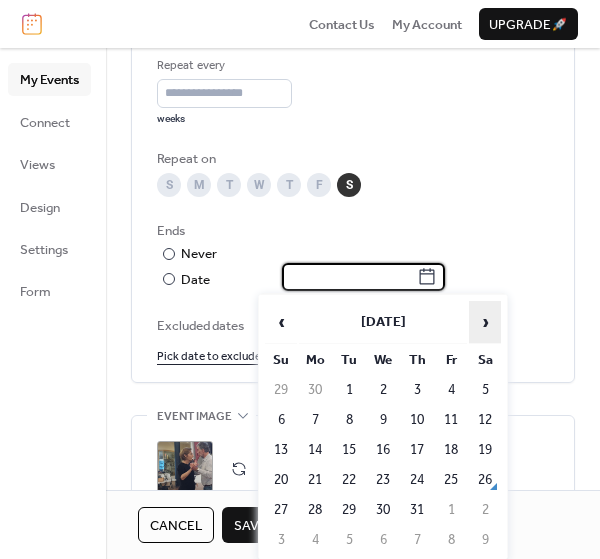 click on "›" at bounding box center (485, 322) 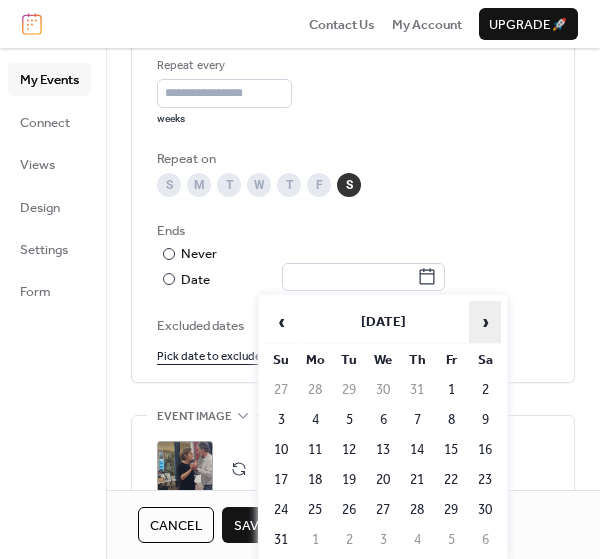 click on "›" at bounding box center (485, 322) 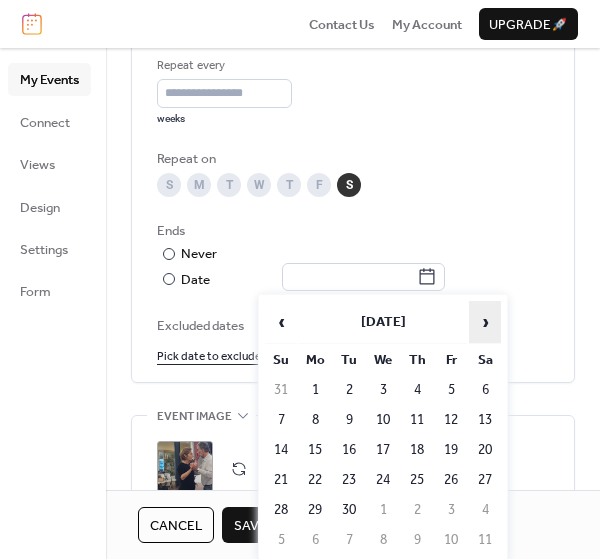 click on "›" at bounding box center [485, 322] 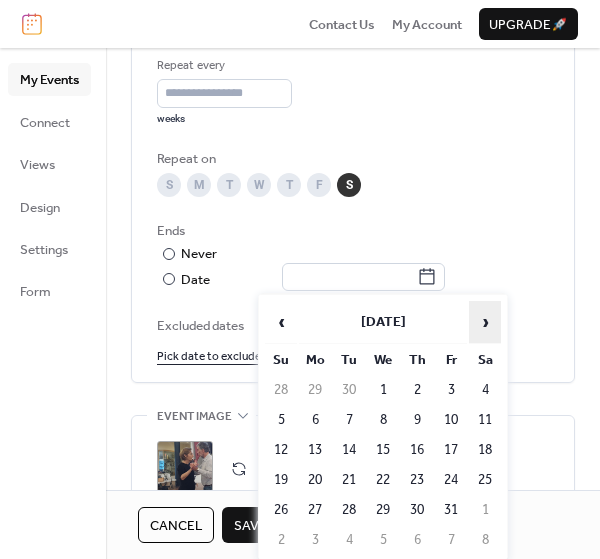 click on "›" at bounding box center [485, 322] 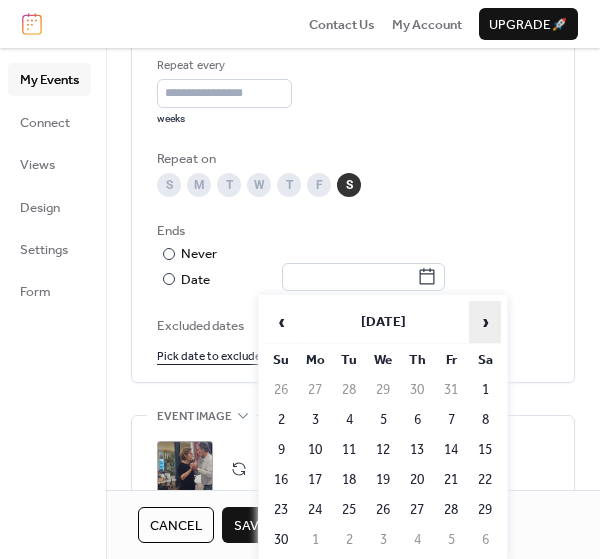 click on "›" at bounding box center (485, 322) 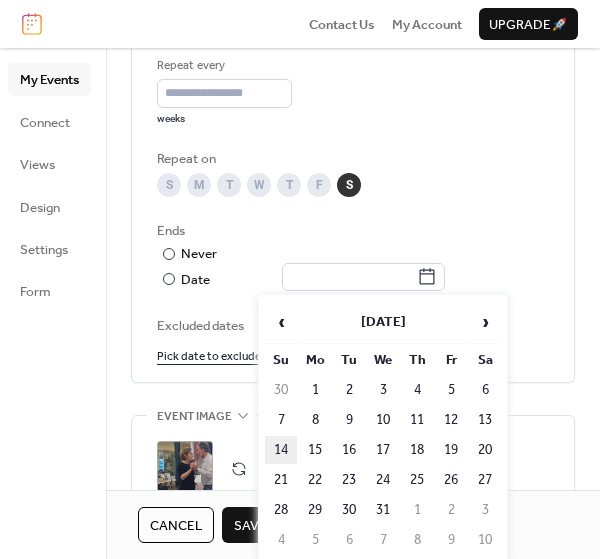 click on "14" at bounding box center (281, 450) 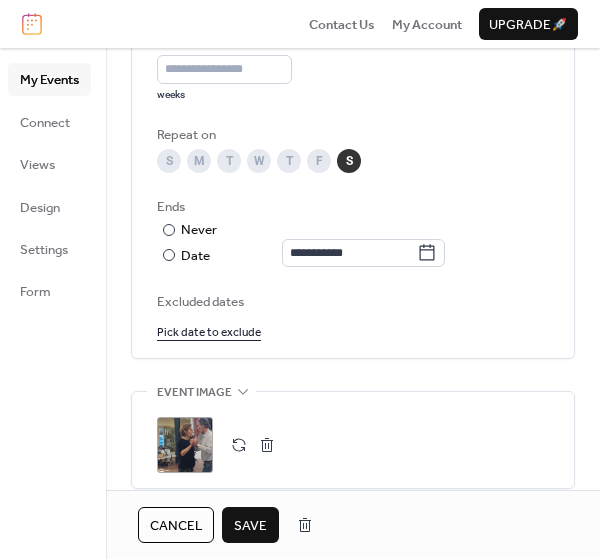 scroll, scrollTop: 1063, scrollLeft: 0, axis: vertical 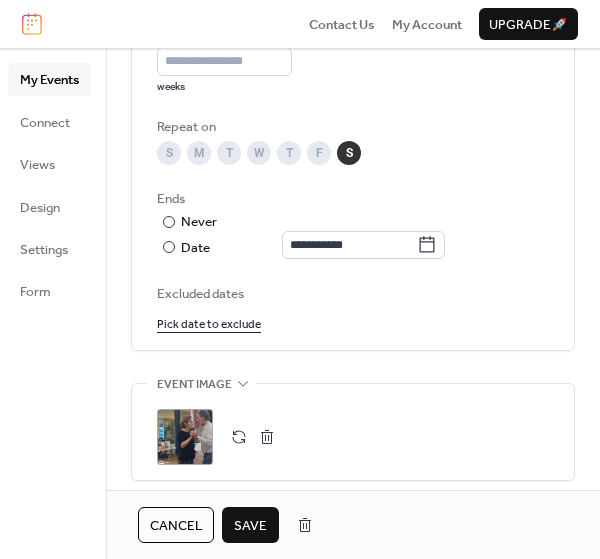 click on "Pick date to exclude" at bounding box center (209, 323) 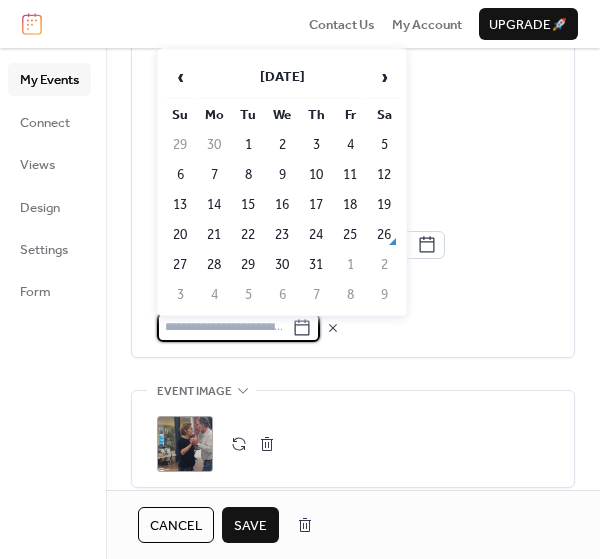 click on "**********" at bounding box center (353, 183) 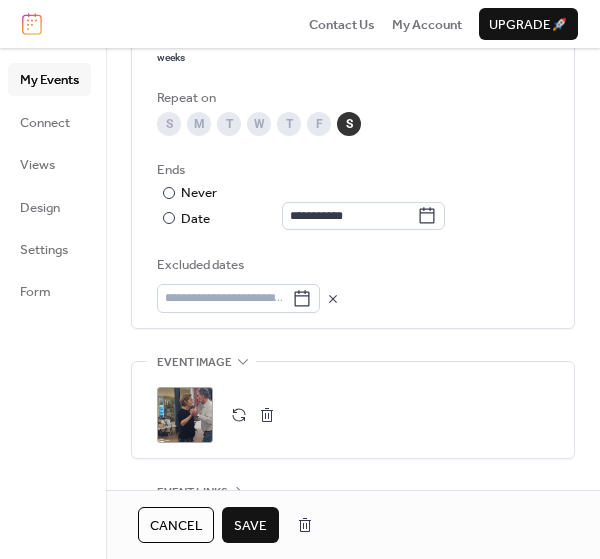 scroll, scrollTop: 1099, scrollLeft: 0, axis: vertical 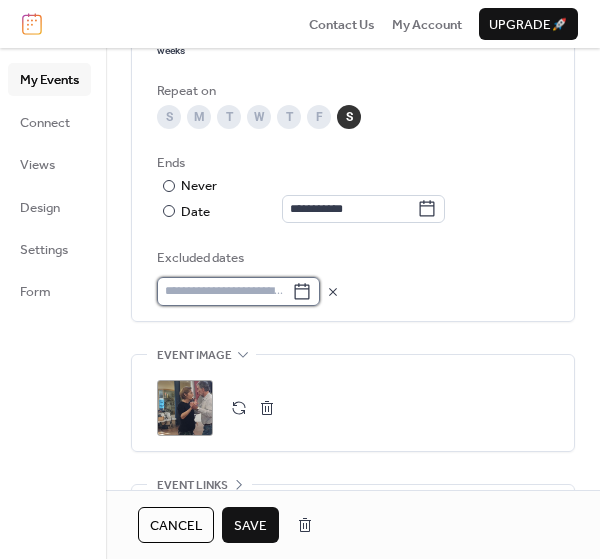 click at bounding box center (224, 291) 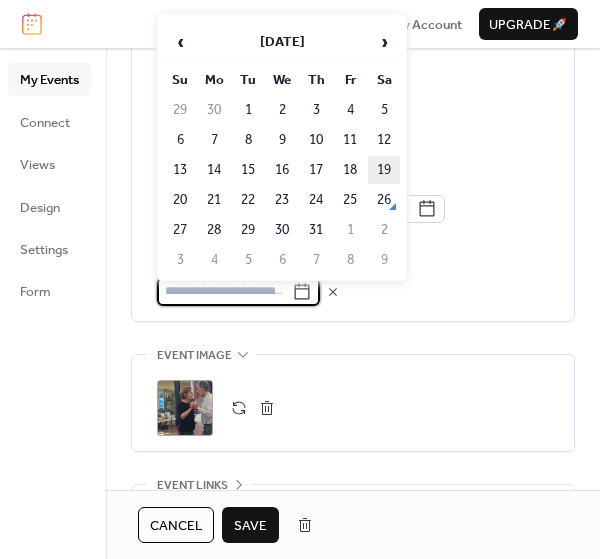 click on "19" at bounding box center [384, 170] 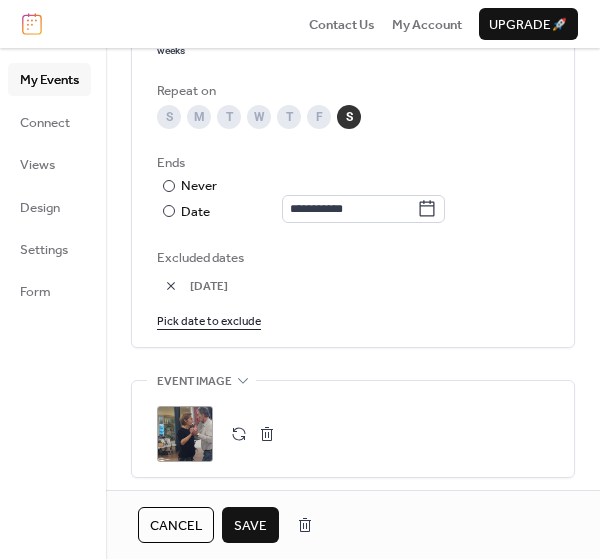 click on "Pick date to exclude" at bounding box center (209, 320) 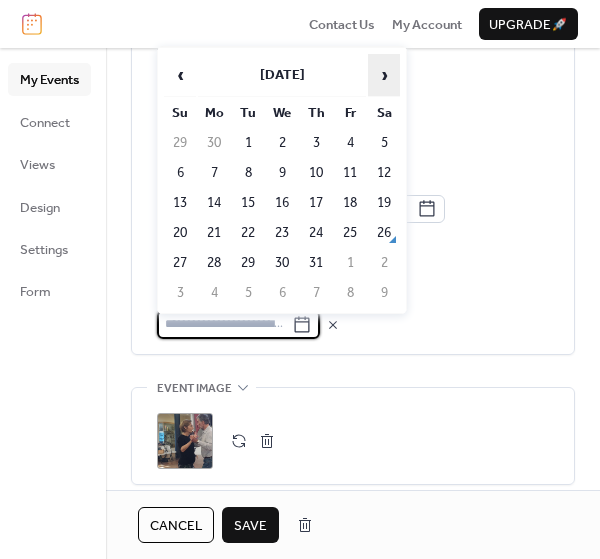click on "›" at bounding box center [384, 75] 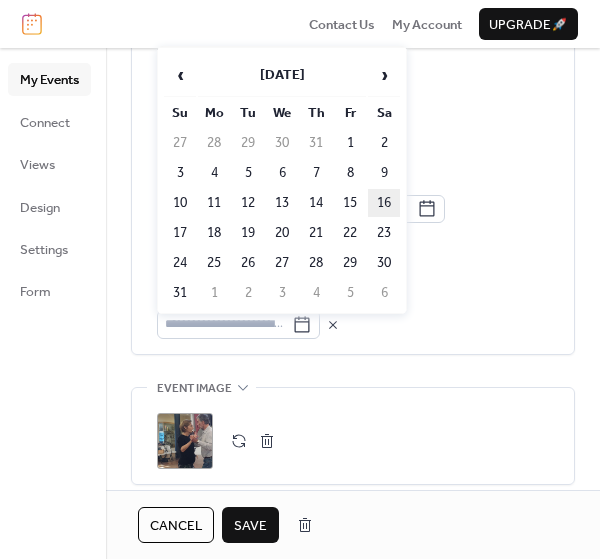 click on "16" at bounding box center [384, 203] 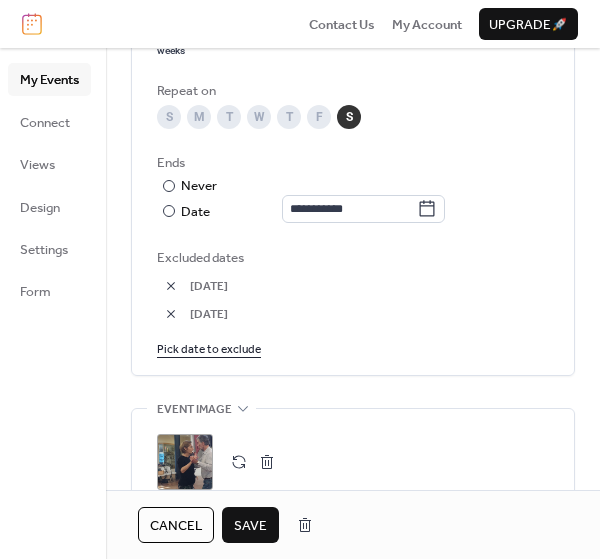 click on "Pick date to exclude" at bounding box center (209, 348) 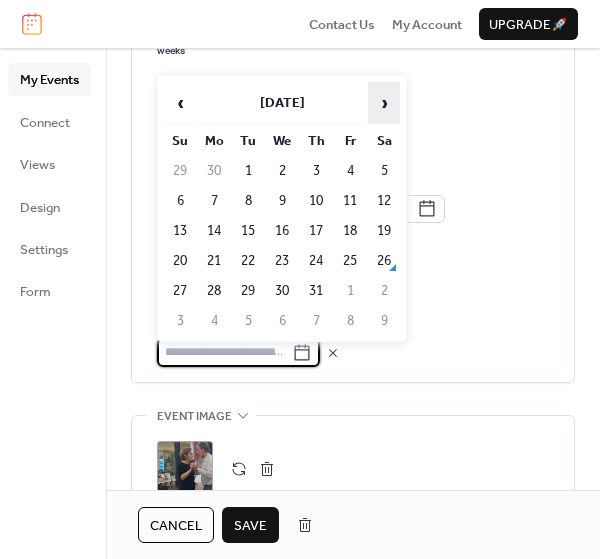 click on "›" at bounding box center [384, 103] 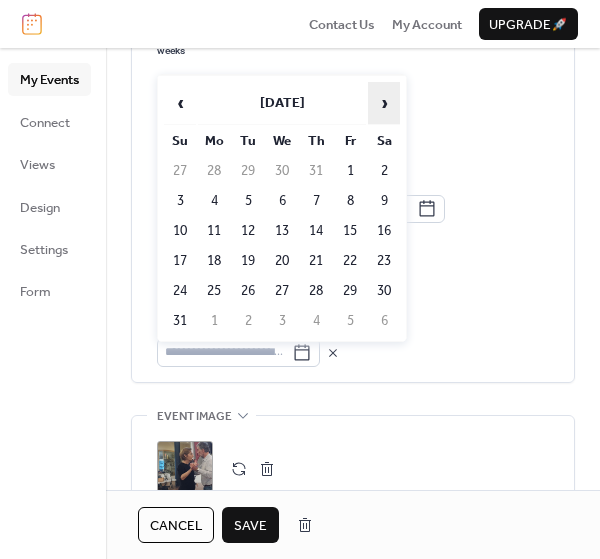 click on "›" at bounding box center [384, 103] 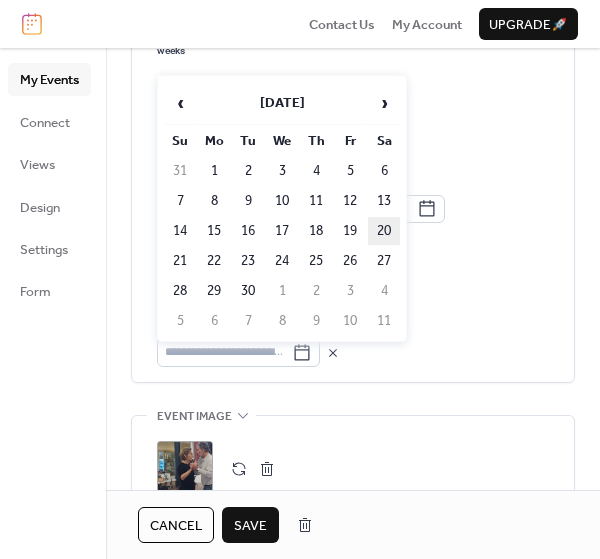 click on "20" at bounding box center (384, 231) 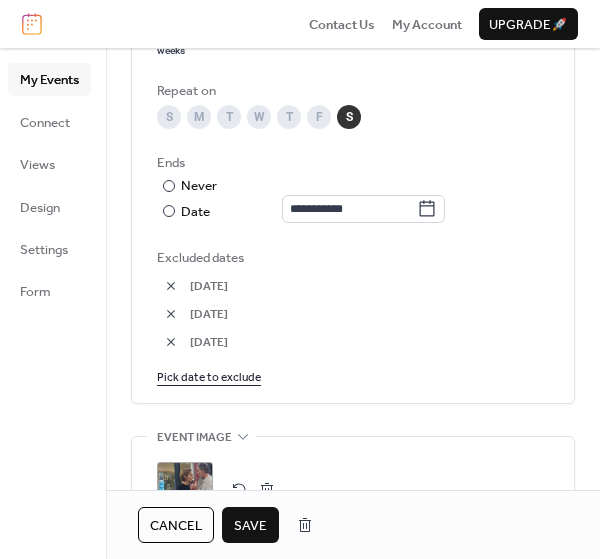 click on "Pick date to exclude" at bounding box center (209, 376) 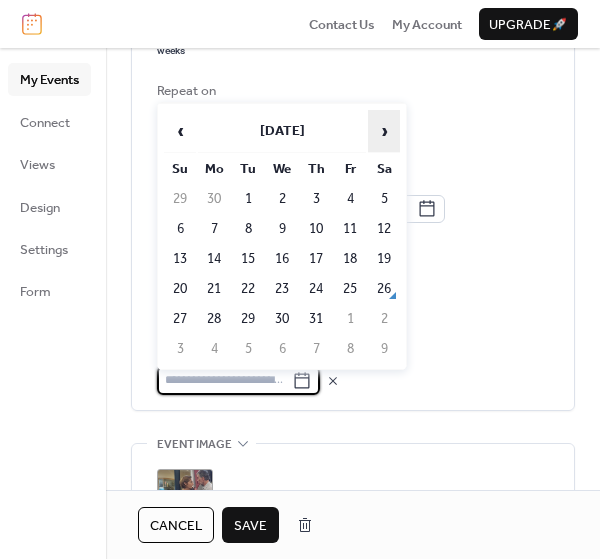 click on "›" at bounding box center [384, 131] 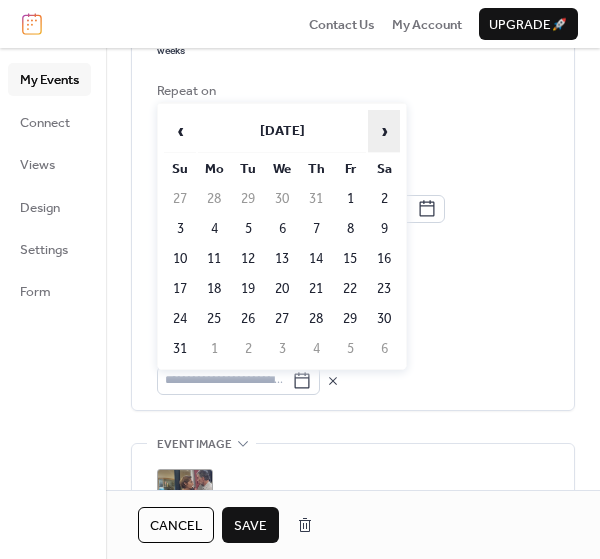 click on "›" at bounding box center [384, 131] 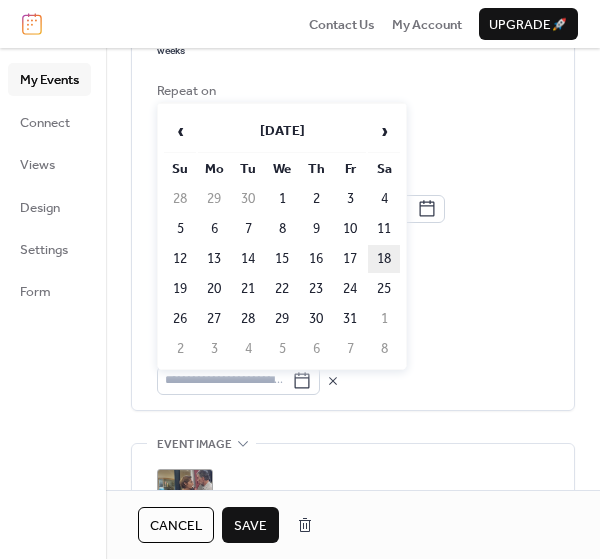 click on "18" at bounding box center (384, 259) 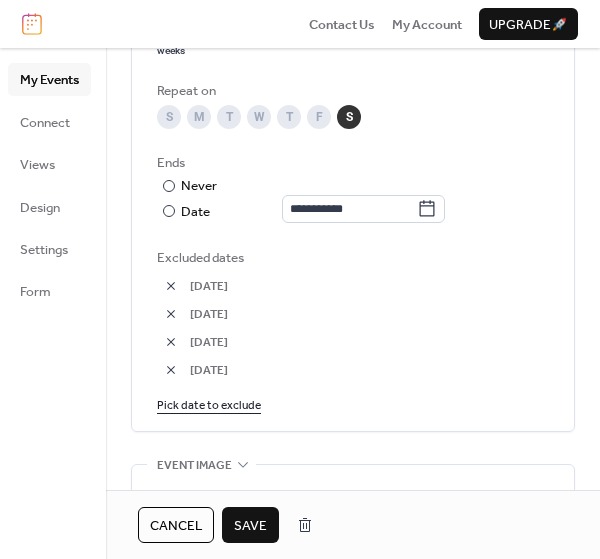 click on "Pick date to exclude" at bounding box center [209, 404] 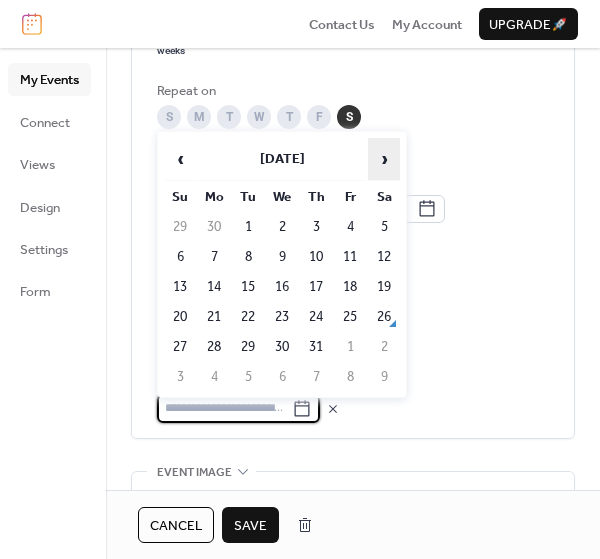 click on "›" at bounding box center [384, 159] 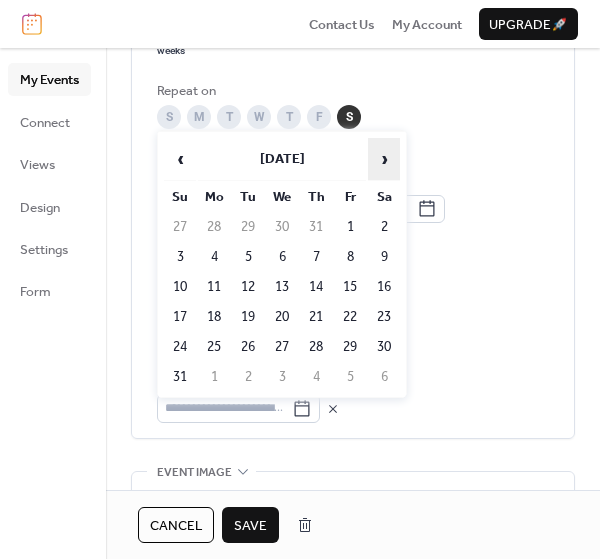 click on "›" at bounding box center [384, 159] 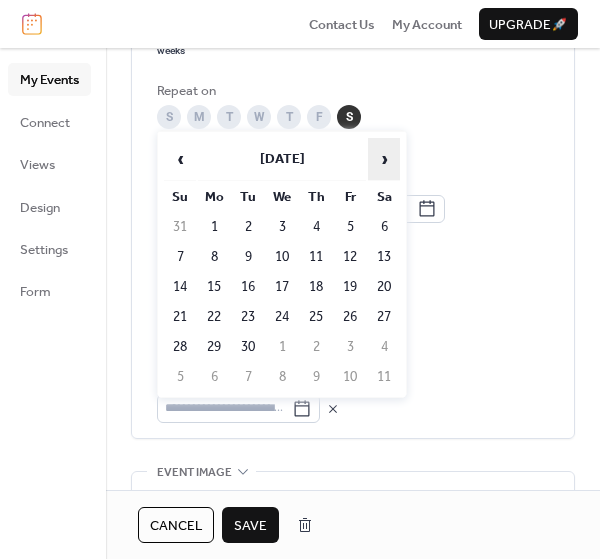 click on "›" at bounding box center [384, 159] 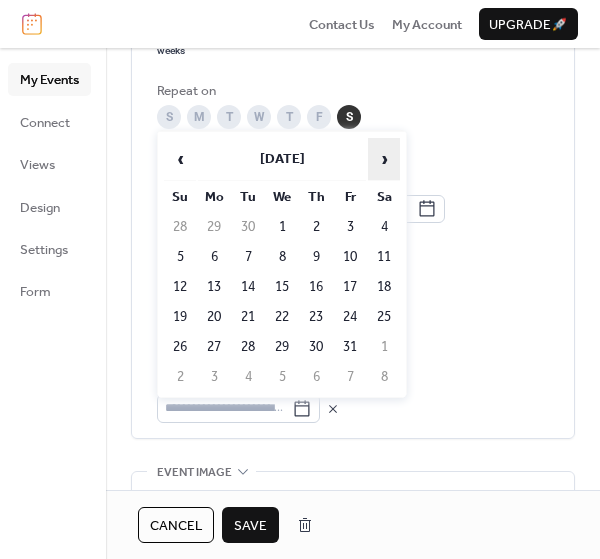 click on "›" at bounding box center [384, 159] 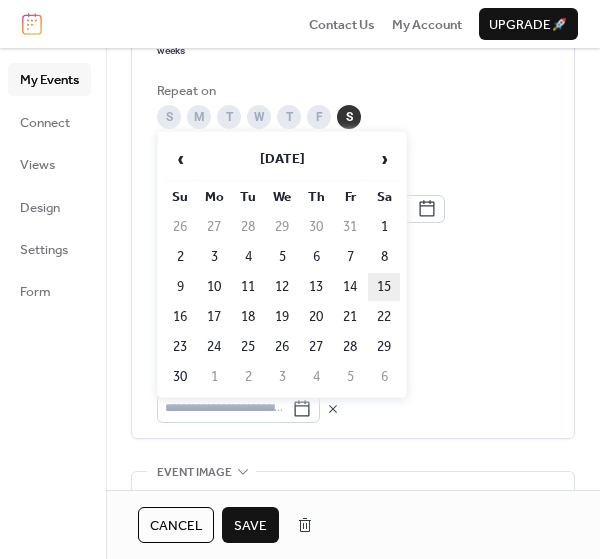 click on "15" at bounding box center [384, 287] 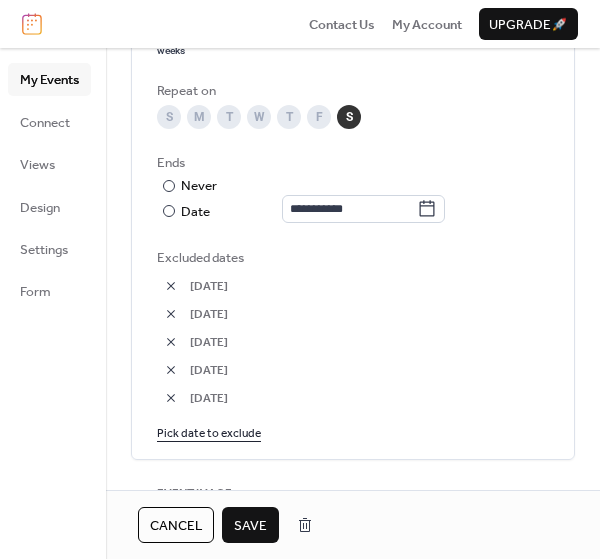 click on "Save" at bounding box center (250, 526) 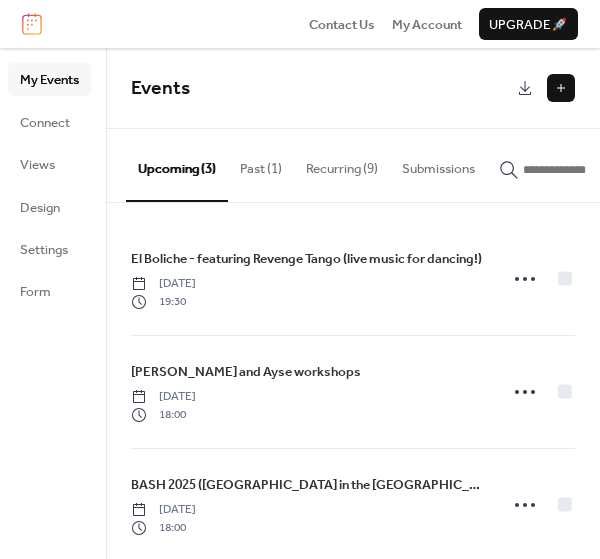scroll, scrollTop: 1, scrollLeft: 0, axis: vertical 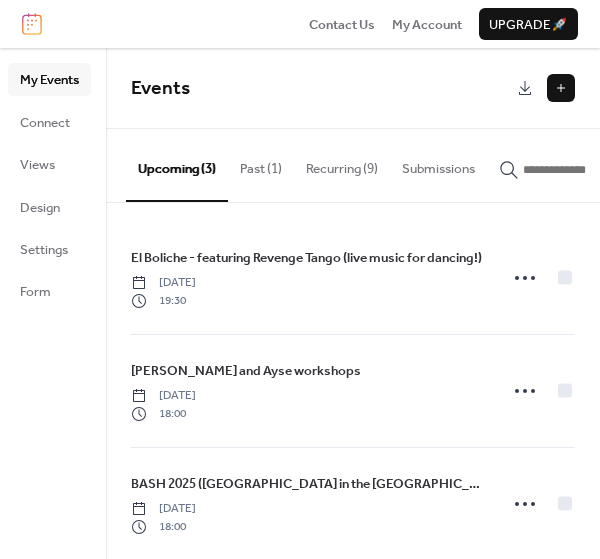 click on "Recurring (9)" at bounding box center (342, 164) 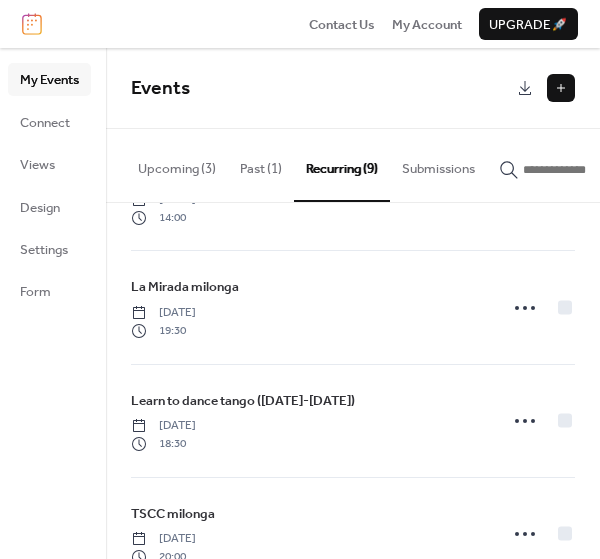 scroll, scrollTop: 704, scrollLeft: 0, axis: vertical 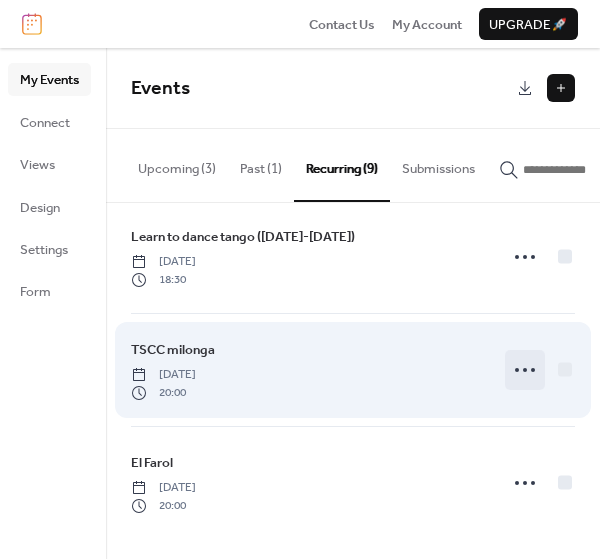 click 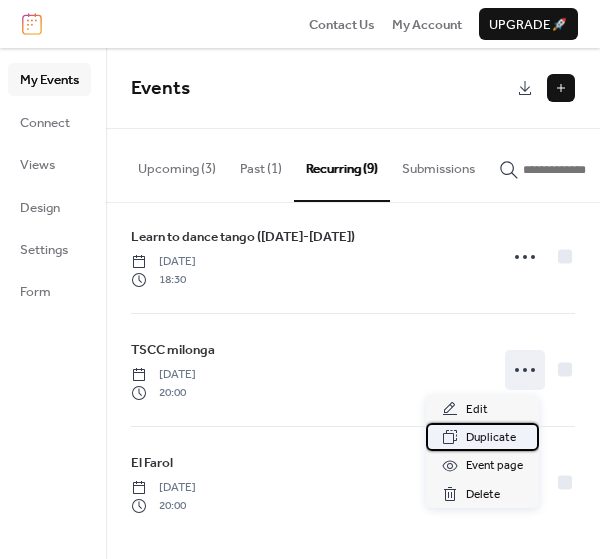 click on "Duplicate" at bounding box center [491, 438] 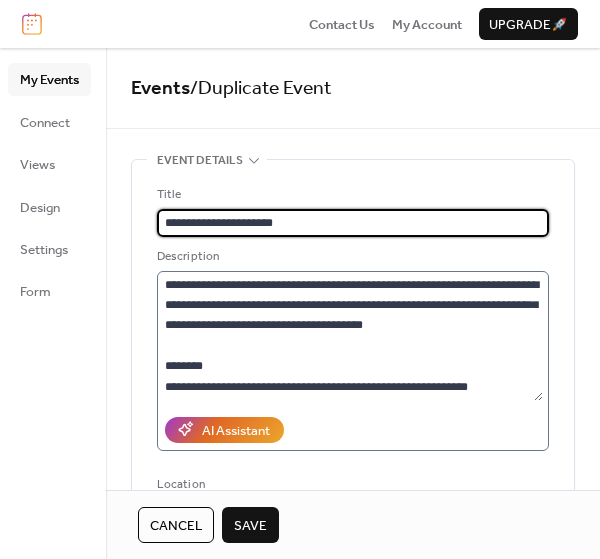 type on "**********" 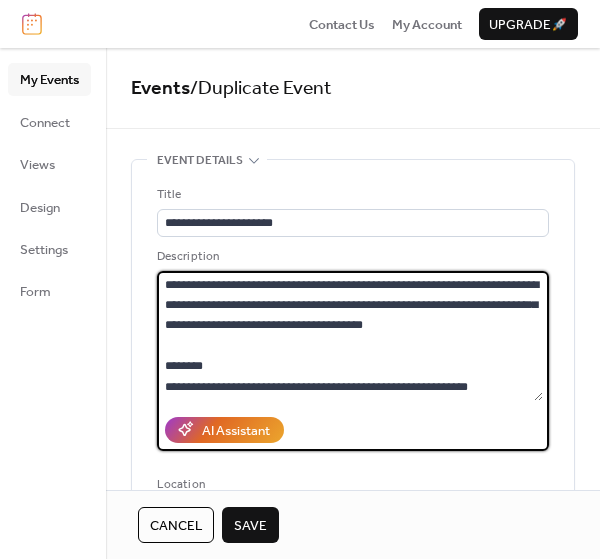 click on "**********" at bounding box center [350, 336] 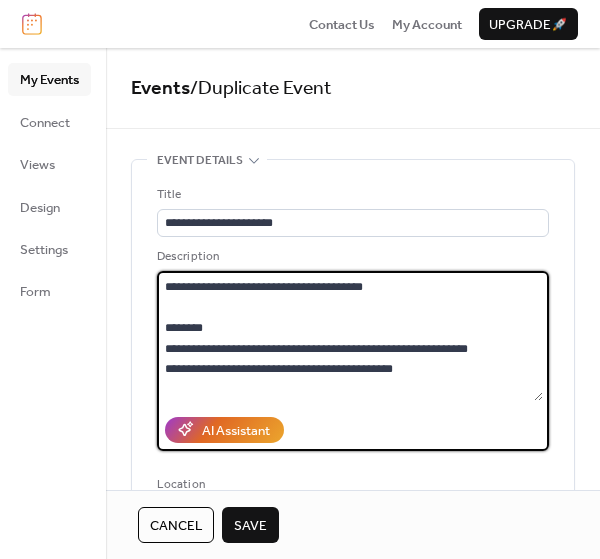 scroll, scrollTop: 59, scrollLeft: 0, axis: vertical 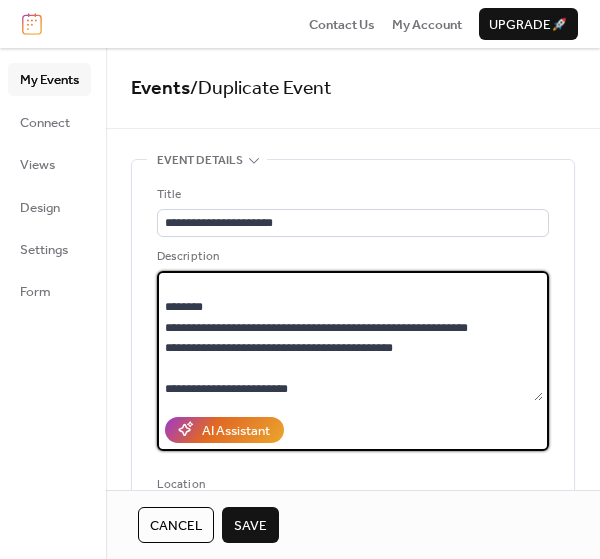drag, startPoint x: 443, startPoint y: 354, endPoint x: 144, endPoint y: 307, distance: 302.67145 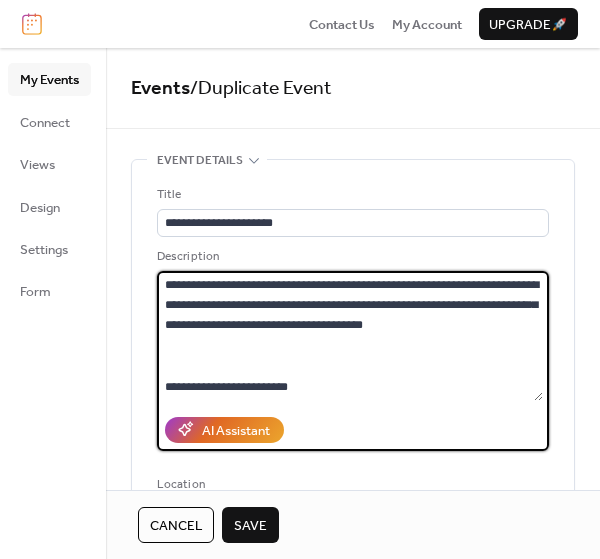 scroll, scrollTop: 0, scrollLeft: 0, axis: both 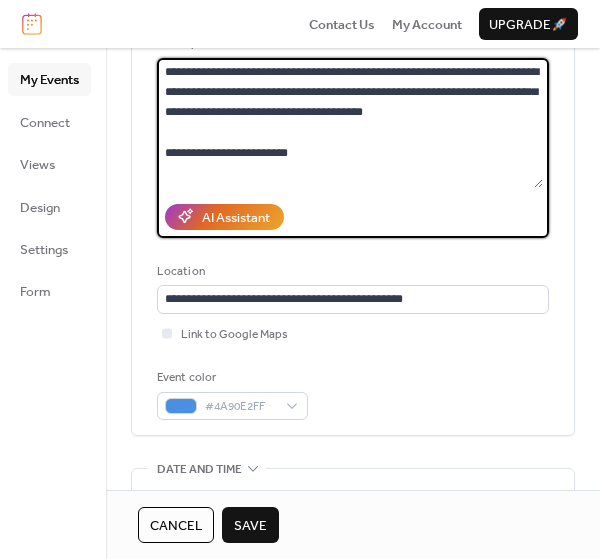 type on "**********" 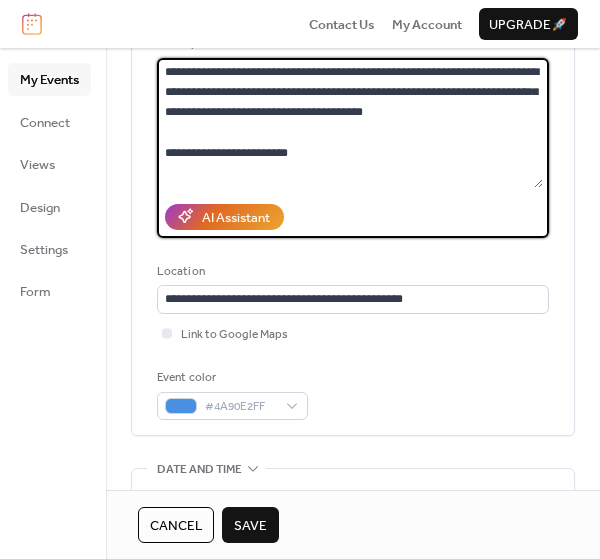 scroll, scrollTop: 237, scrollLeft: 0, axis: vertical 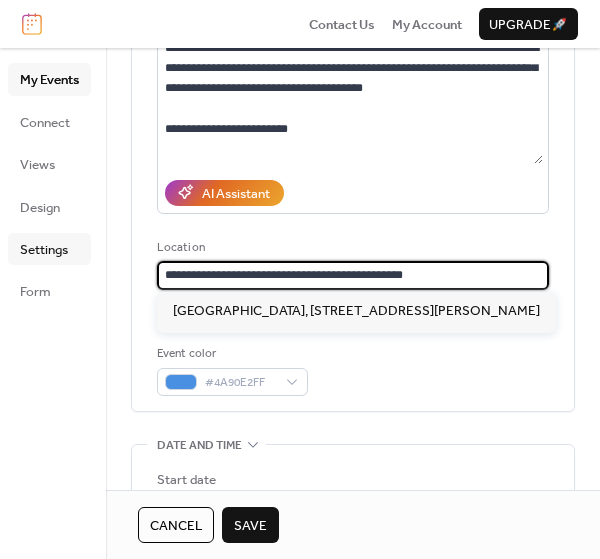 drag, startPoint x: 400, startPoint y: 268, endPoint x: 10, endPoint y: 246, distance: 390.62003 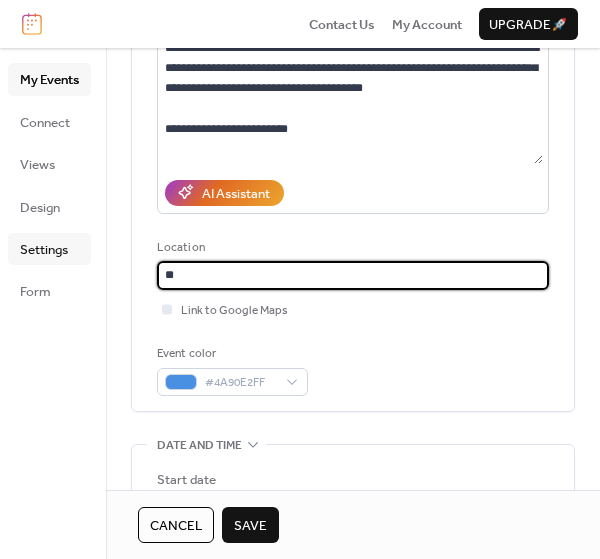 type on "*" 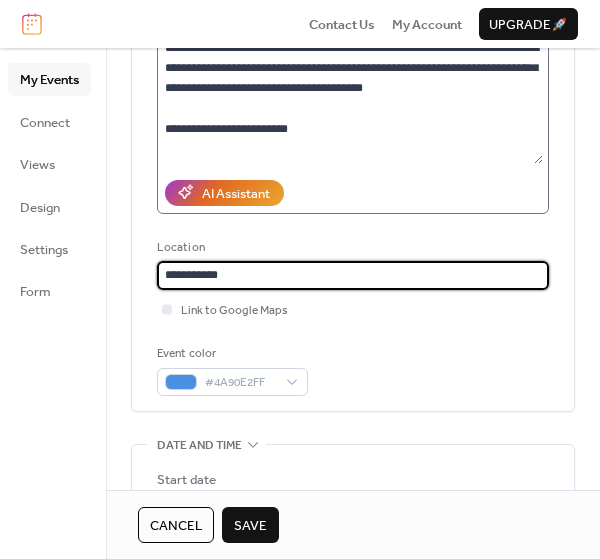 paste on "**********" 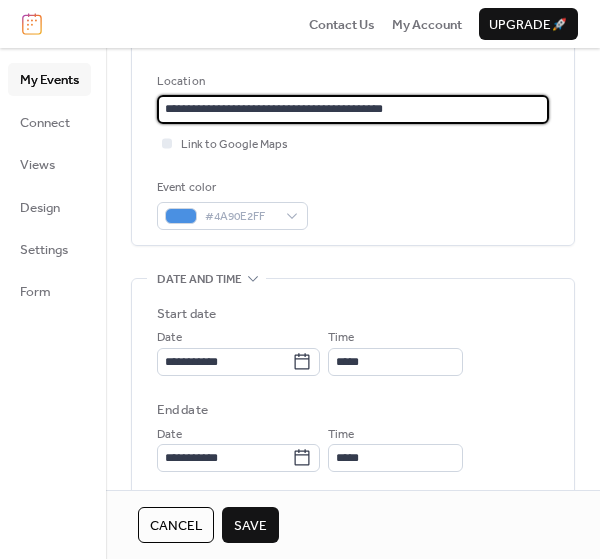scroll, scrollTop: 404, scrollLeft: 0, axis: vertical 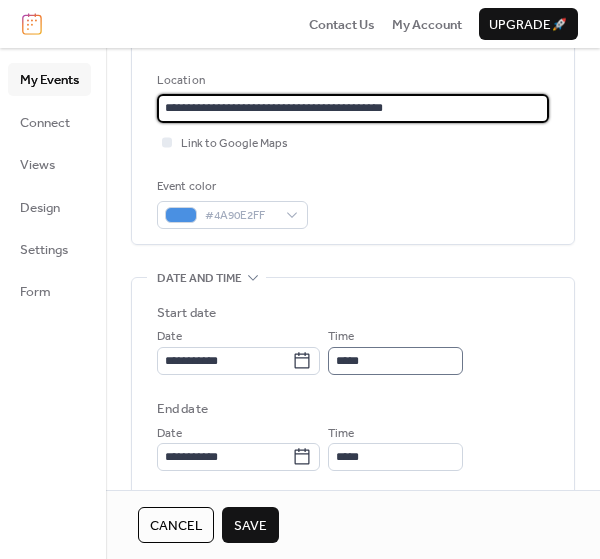 type on "**********" 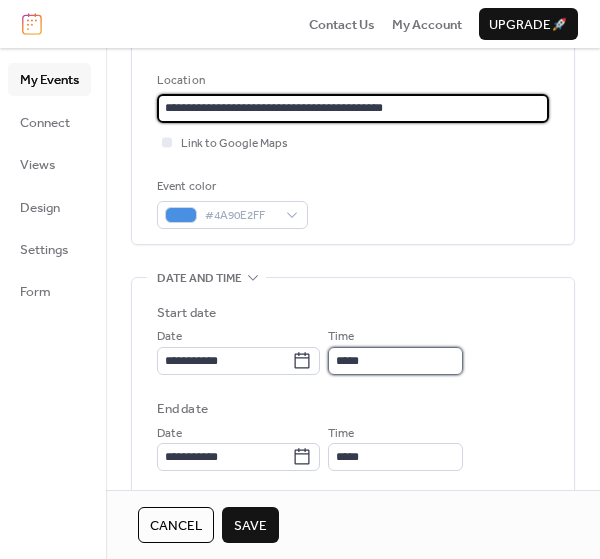 click on "*****" at bounding box center (395, 361) 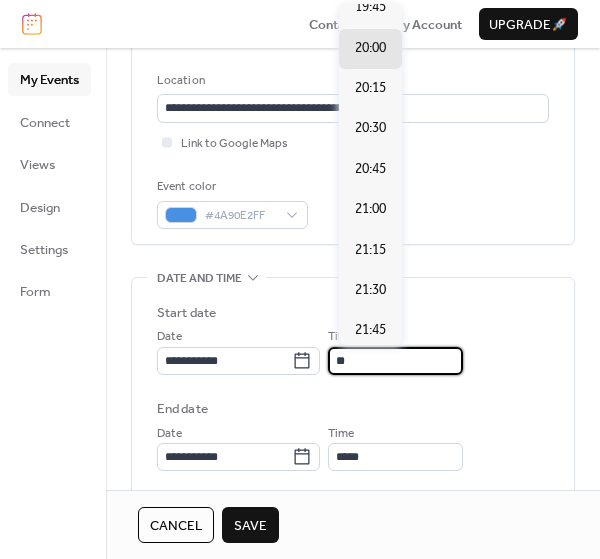 type on "*" 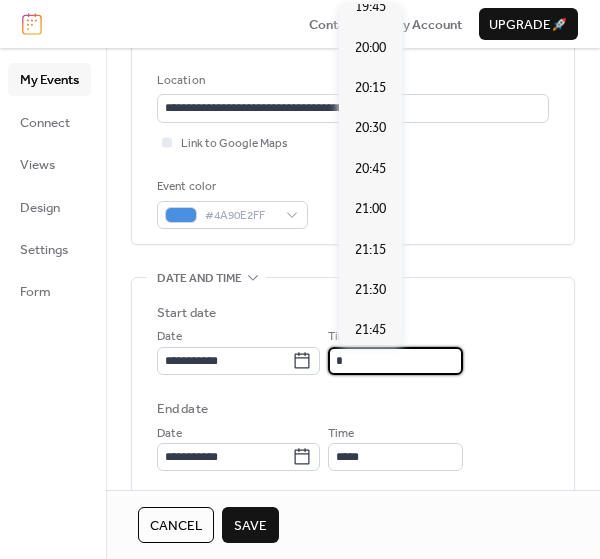scroll, scrollTop: 320, scrollLeft: 0, axis: vertical 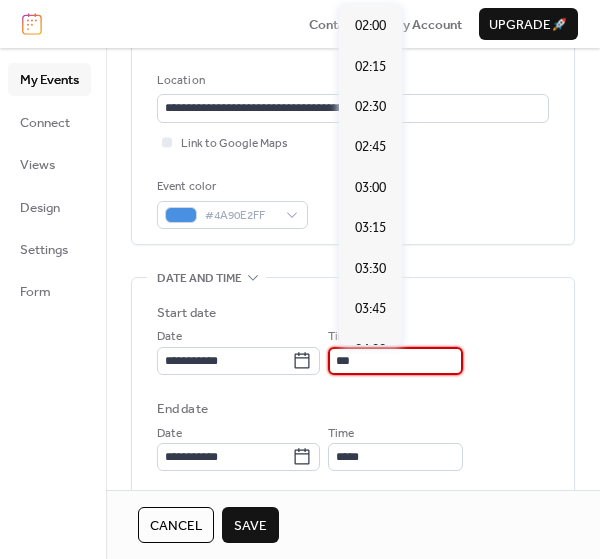 type on "*****" 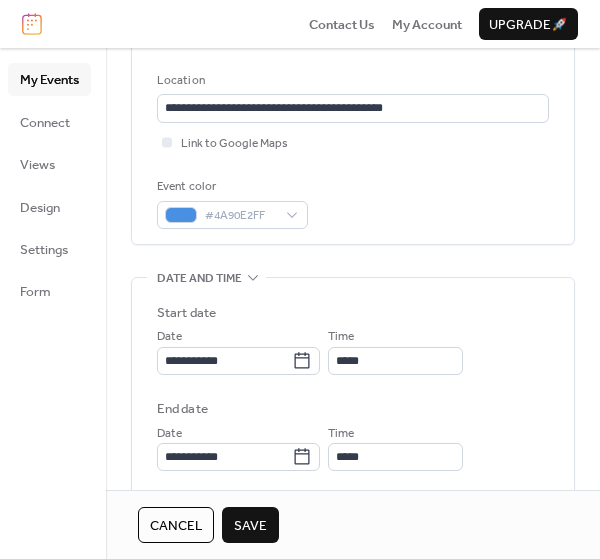 click on "Start date" at bounding box center (353, 313) 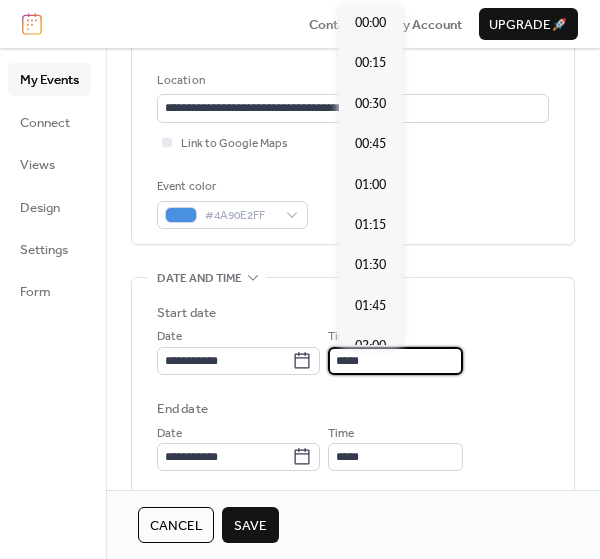 click on "*****" at bounding box center (395, 361) 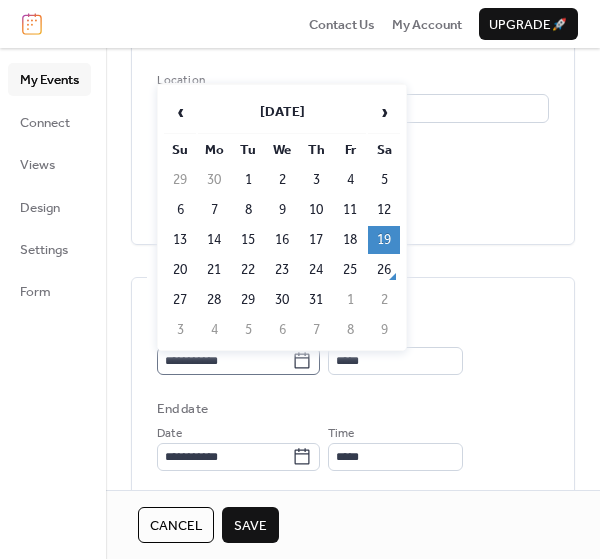 click 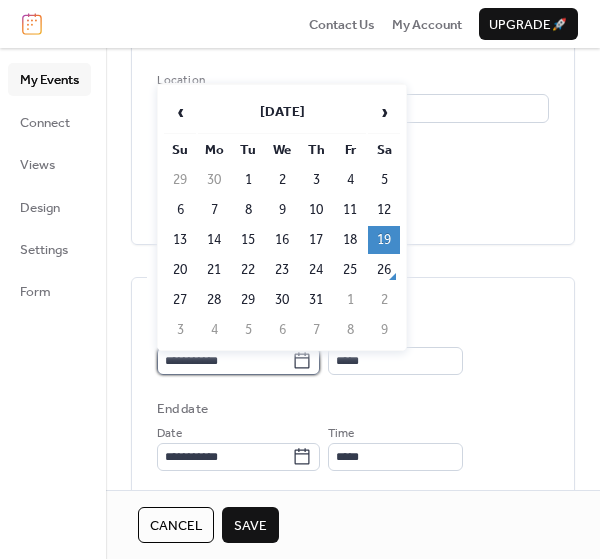 click on "**********" at bounding box center (224, 361) 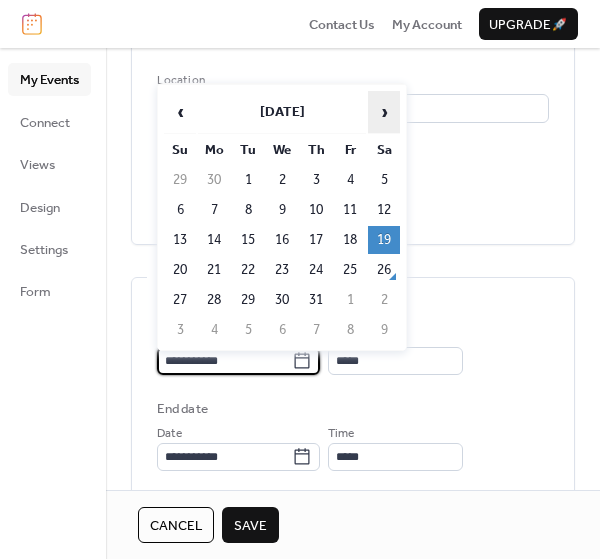 click on "›" at bounding box center (384, 112) 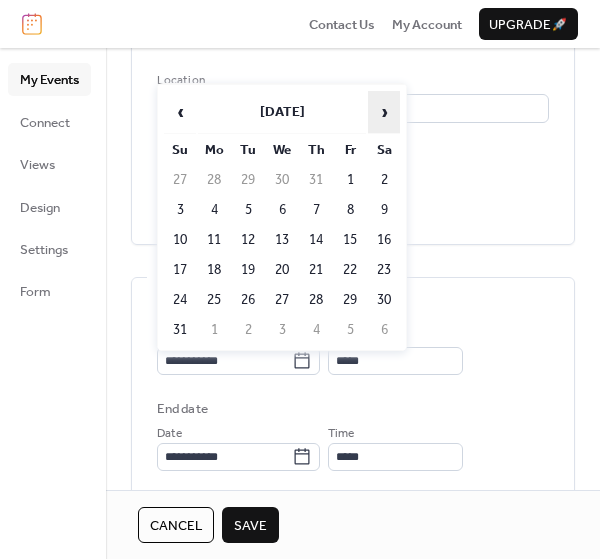 click on "›" at bounding box center [384, 112] 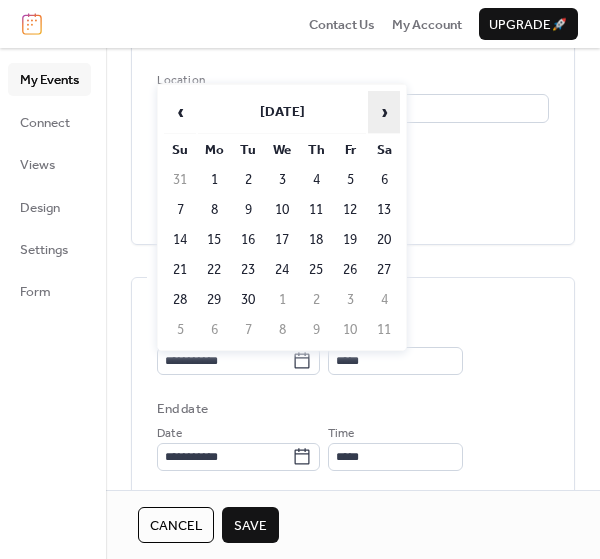 click on "›" at bounding box center (384, 112) 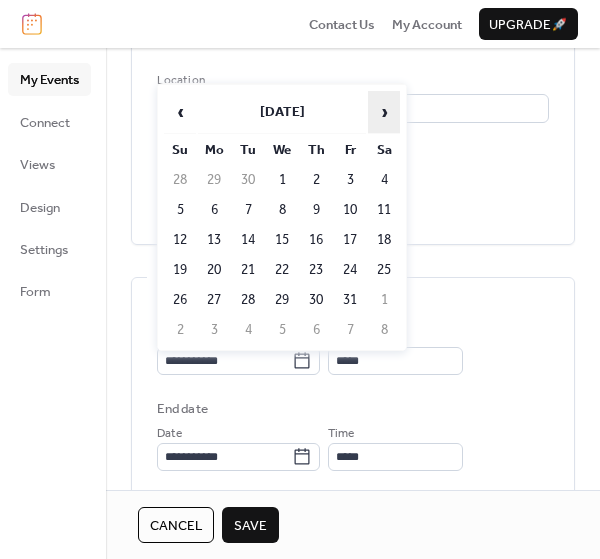 click on "›" at bounding box center [384, 112] 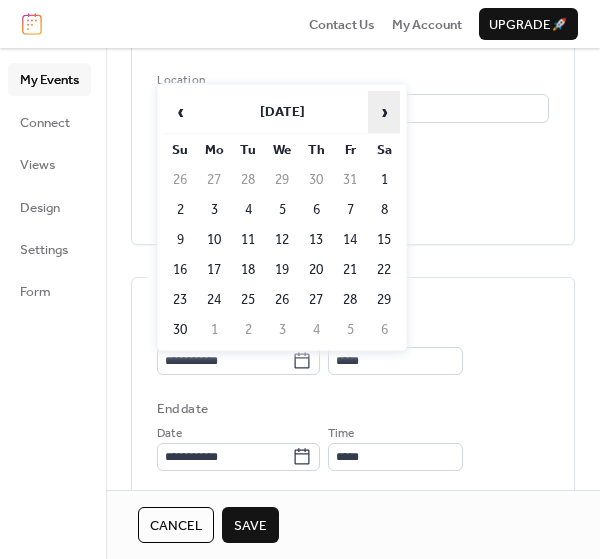 click on "›" at bounding box center [384, 112] 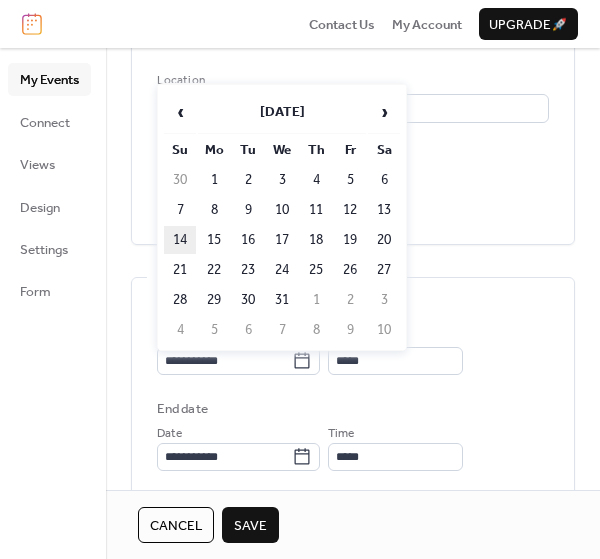 click on "14" at bounding box center [180, 240] 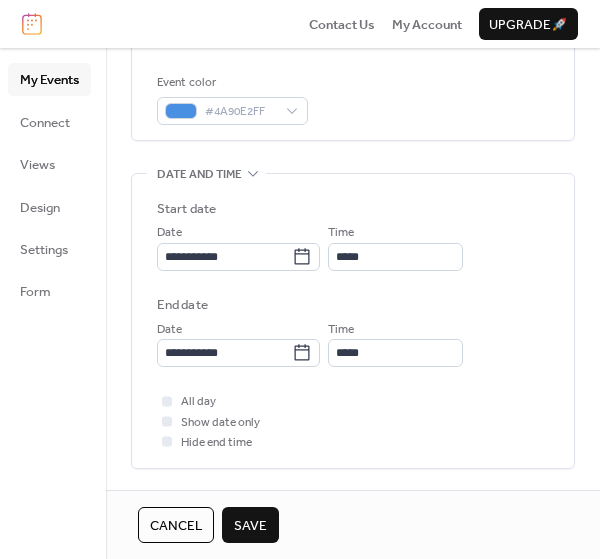 scroll, scrollTop: 528, scrollLeft: 0, axis: vertical 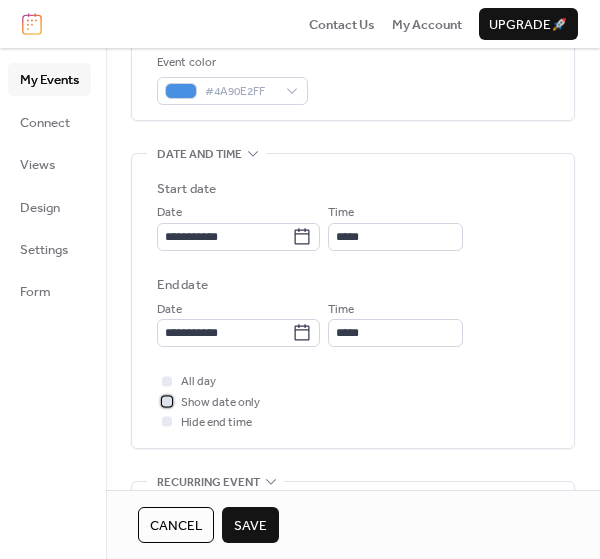 click at bounding box center (167, 401) 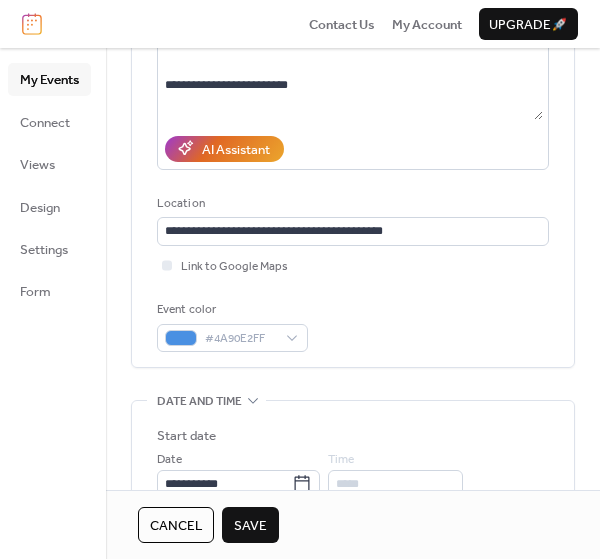 scroll, scrollTop: 248, scrollLeft: 0, axis: vertical 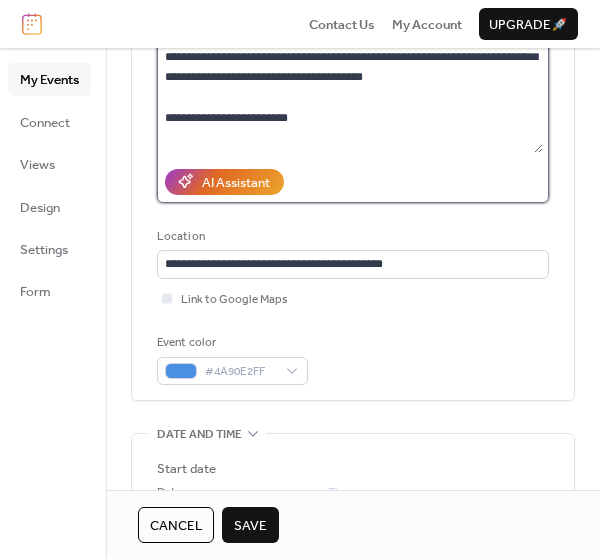 click on "**********" at bounding box center (350, 88) 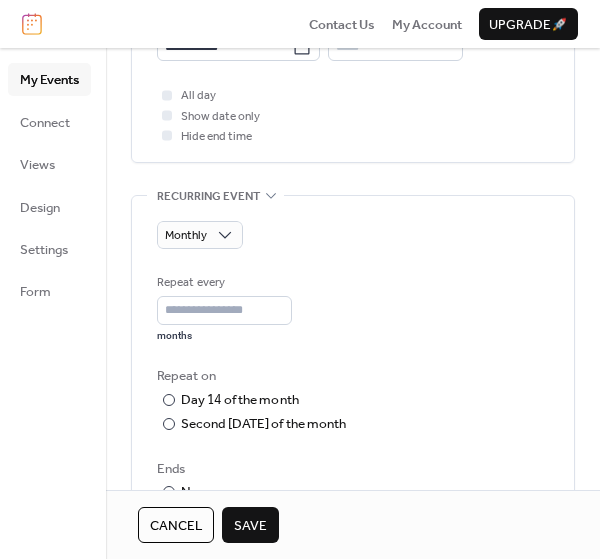 scroll, scrollTop: 820, scrollLeft: 0, axis: vertical 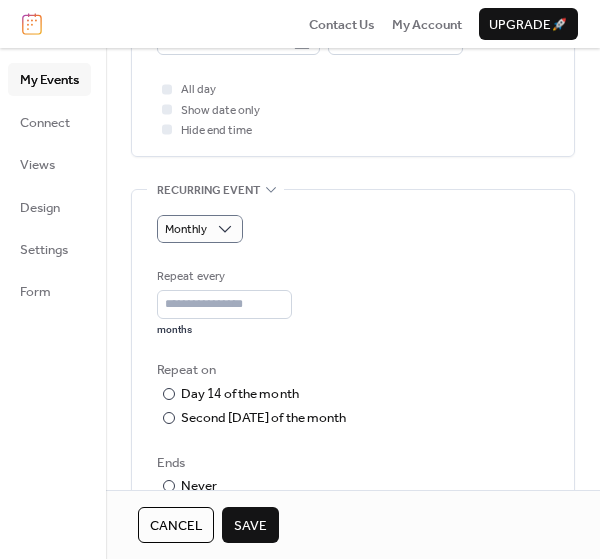 type on "**********" 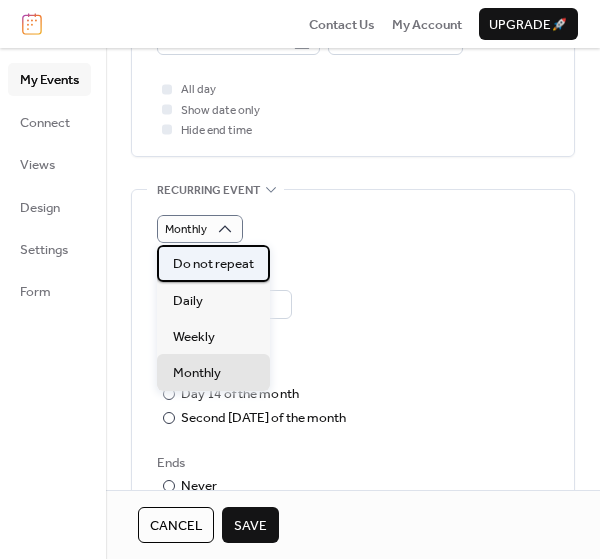 click on "Do not repeat" at bounding box center [213, 264] 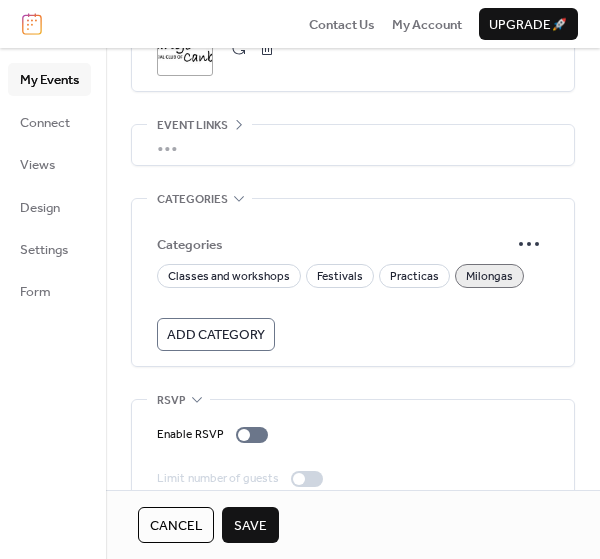 scroll, scrollTop: 1119, scrollLeft: 0, axis: vertical 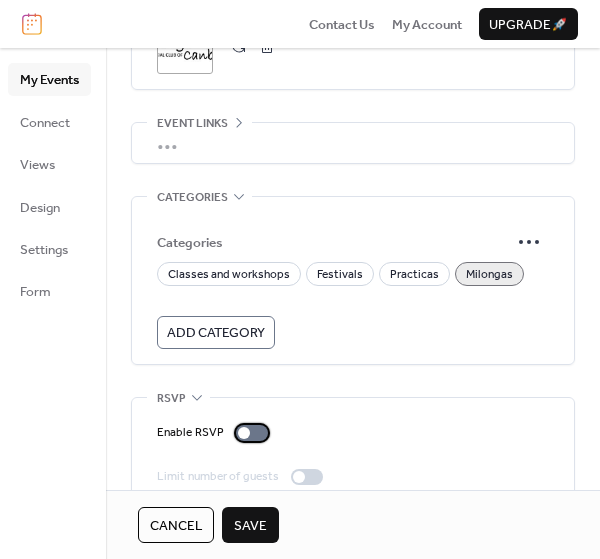 click at bounding box center [252, 433] 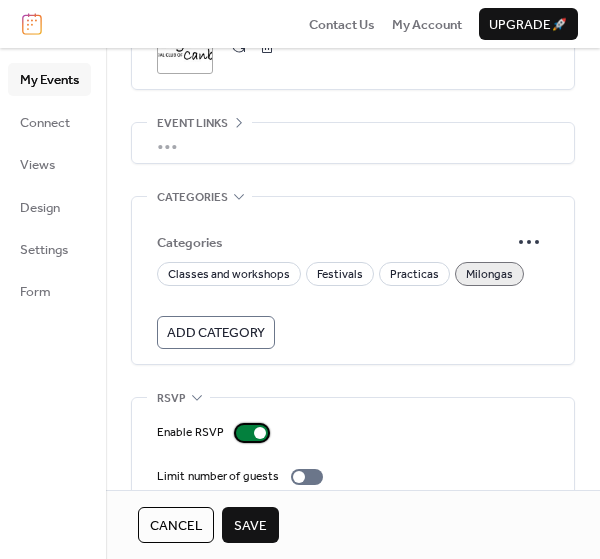 click at bounding box center [252, 433] 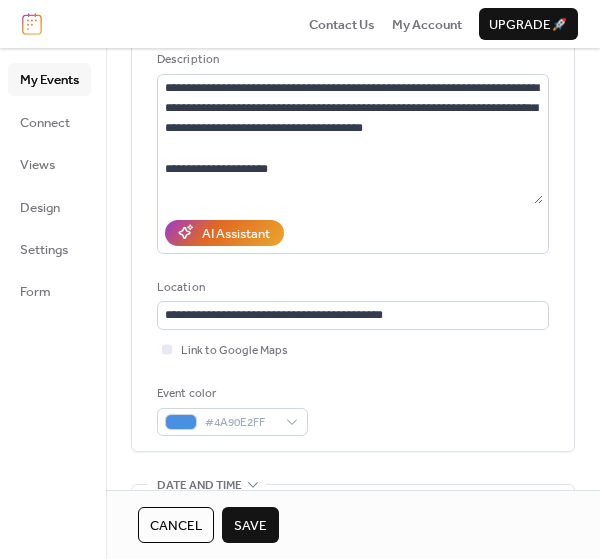 scroll, scrollTop: 0, scrollLeft: 0, axis: both 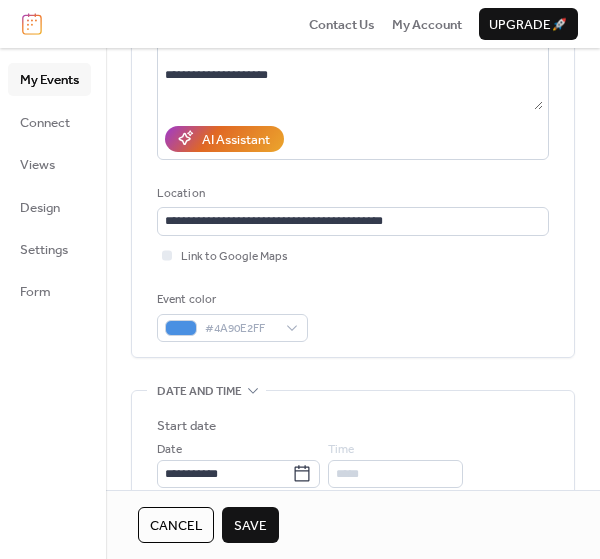 click on "Save" at bounding box center (250, 526) 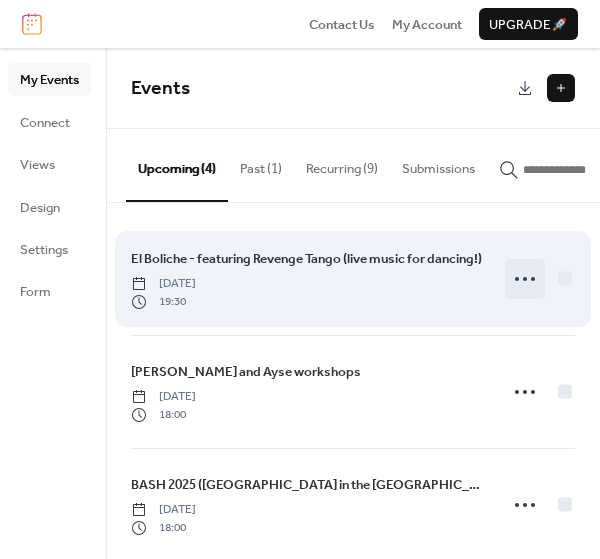 scroll, scrollTop: 121, scrollLeft: 0, axis: vertical 